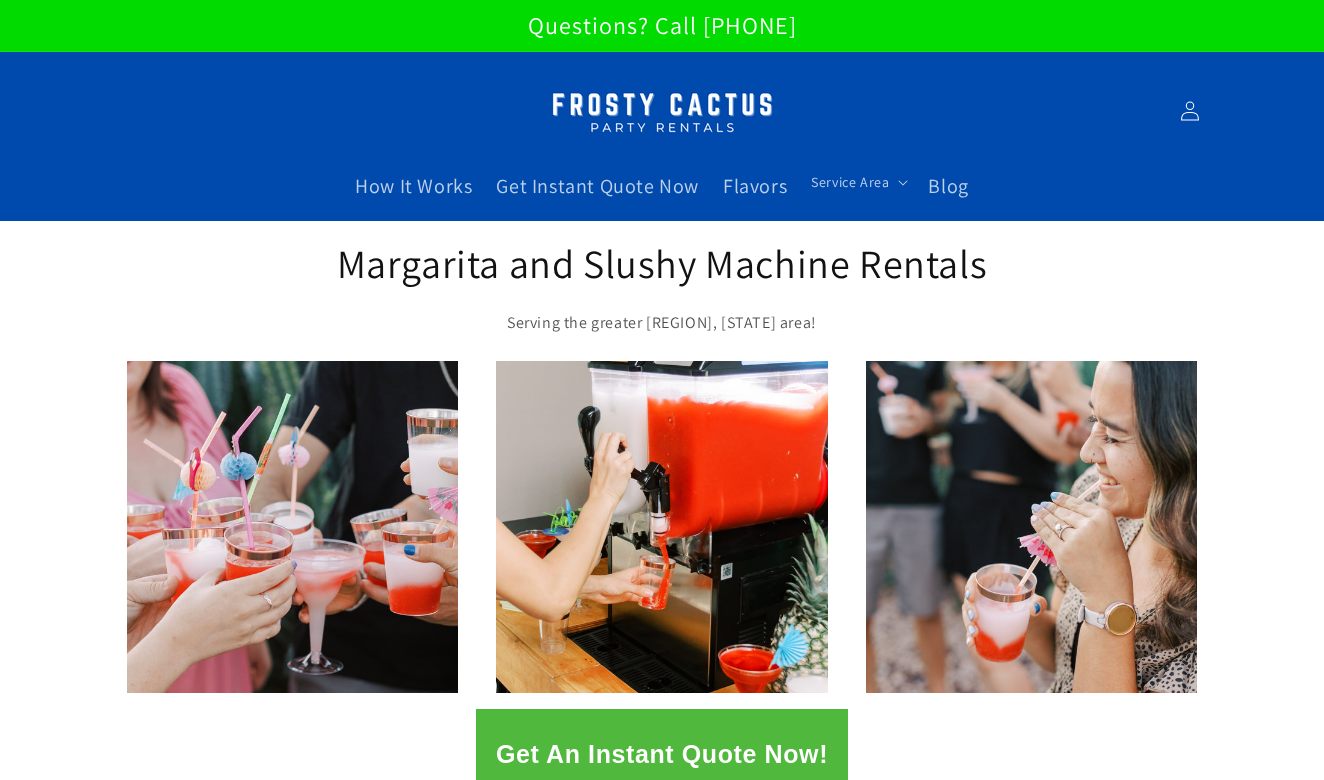 scroll, scrollTop: 0, scrollLeft: 0, axis: both 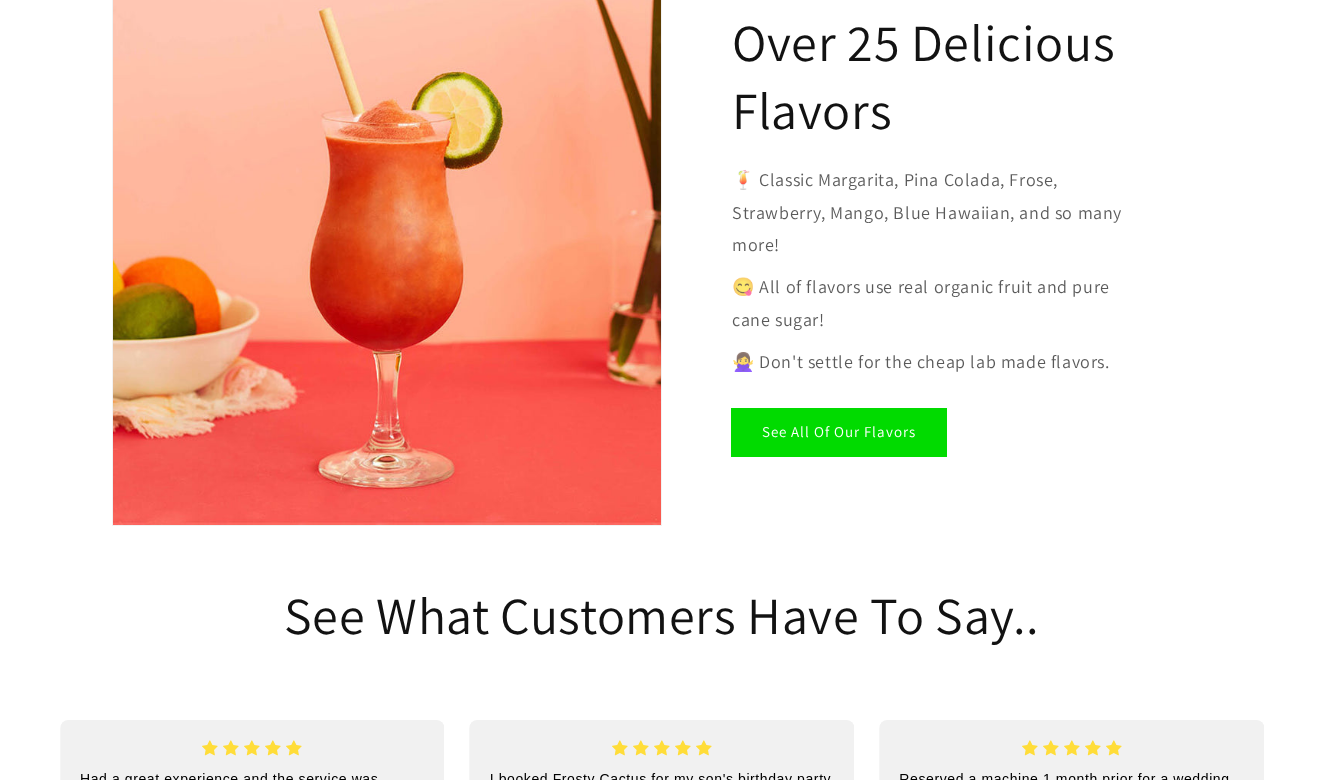 click on "See All Of Our Flavors" at bounding box center [839, 432] 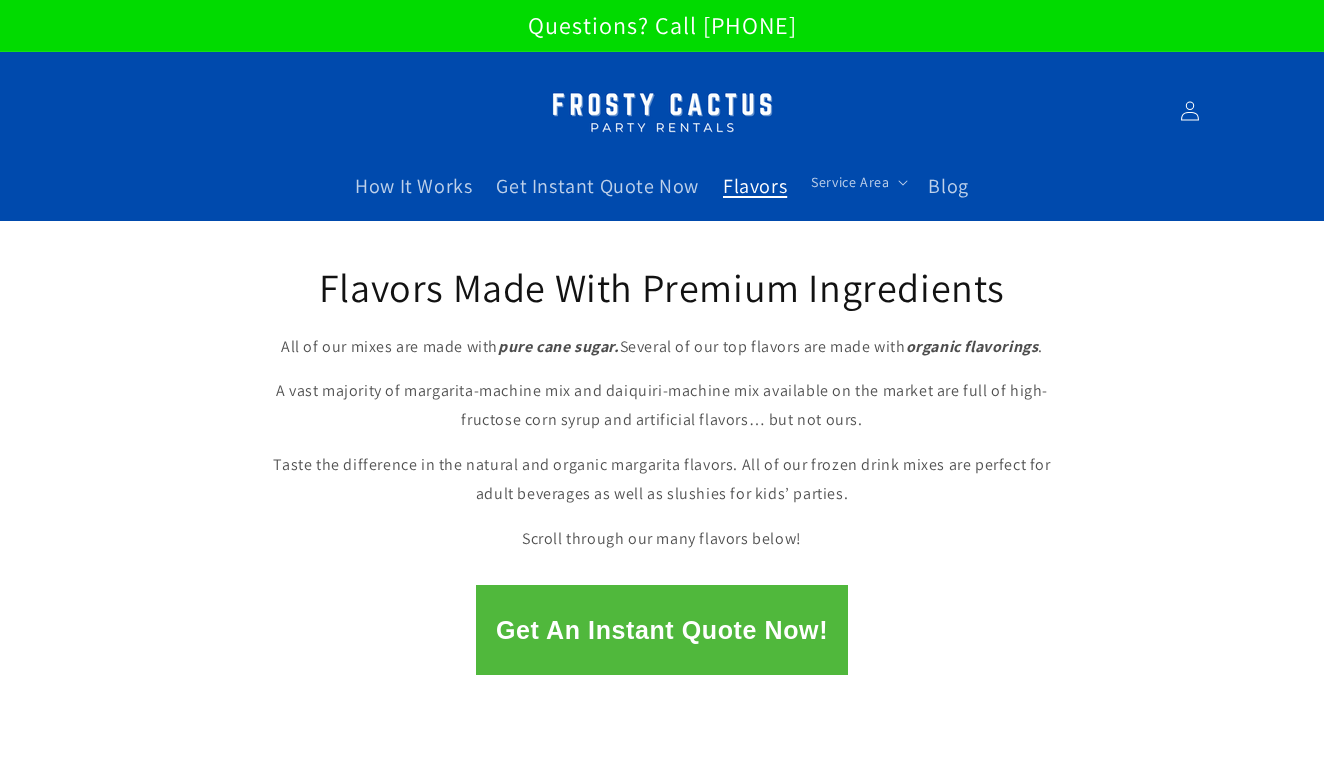 scroll, scrollTop: 0, scrollLeft: 0, axis: both 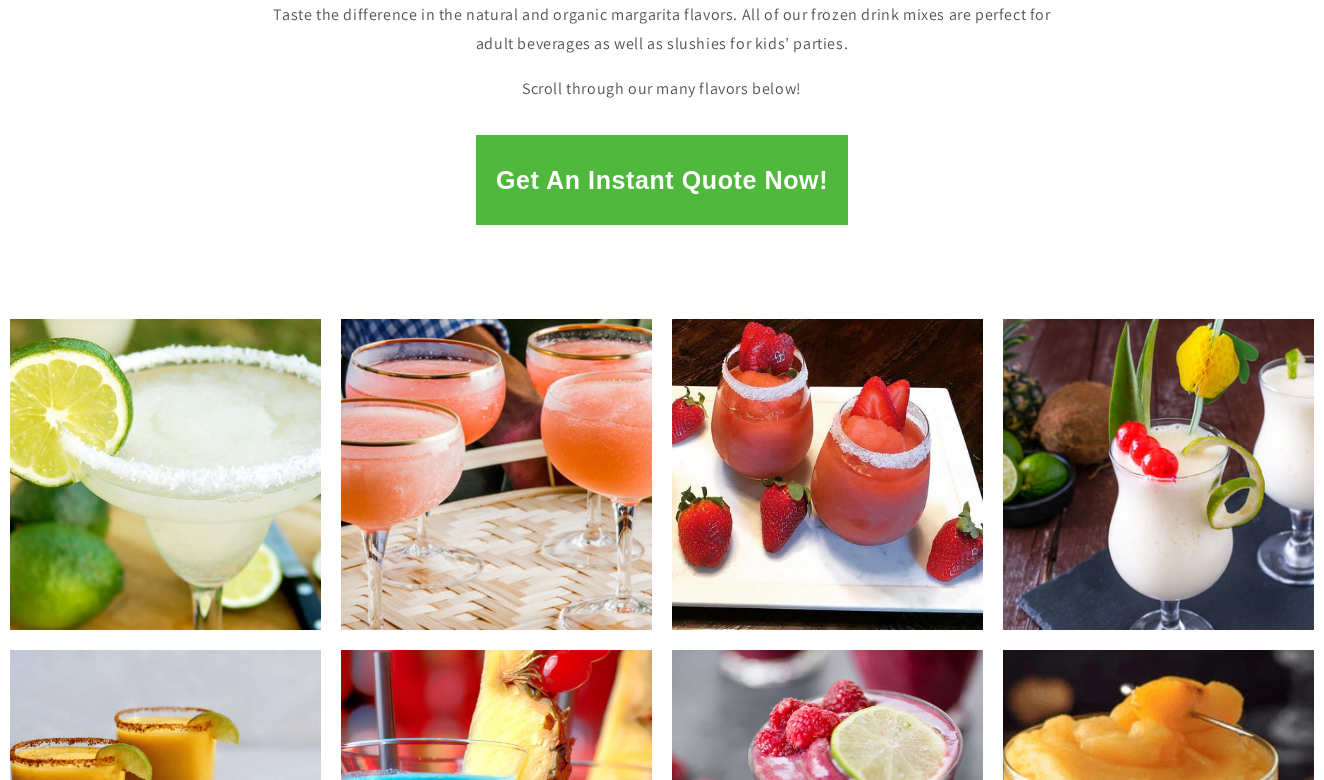 click on "Get An Instant Quote Now!" at bounding box center [662, 180] 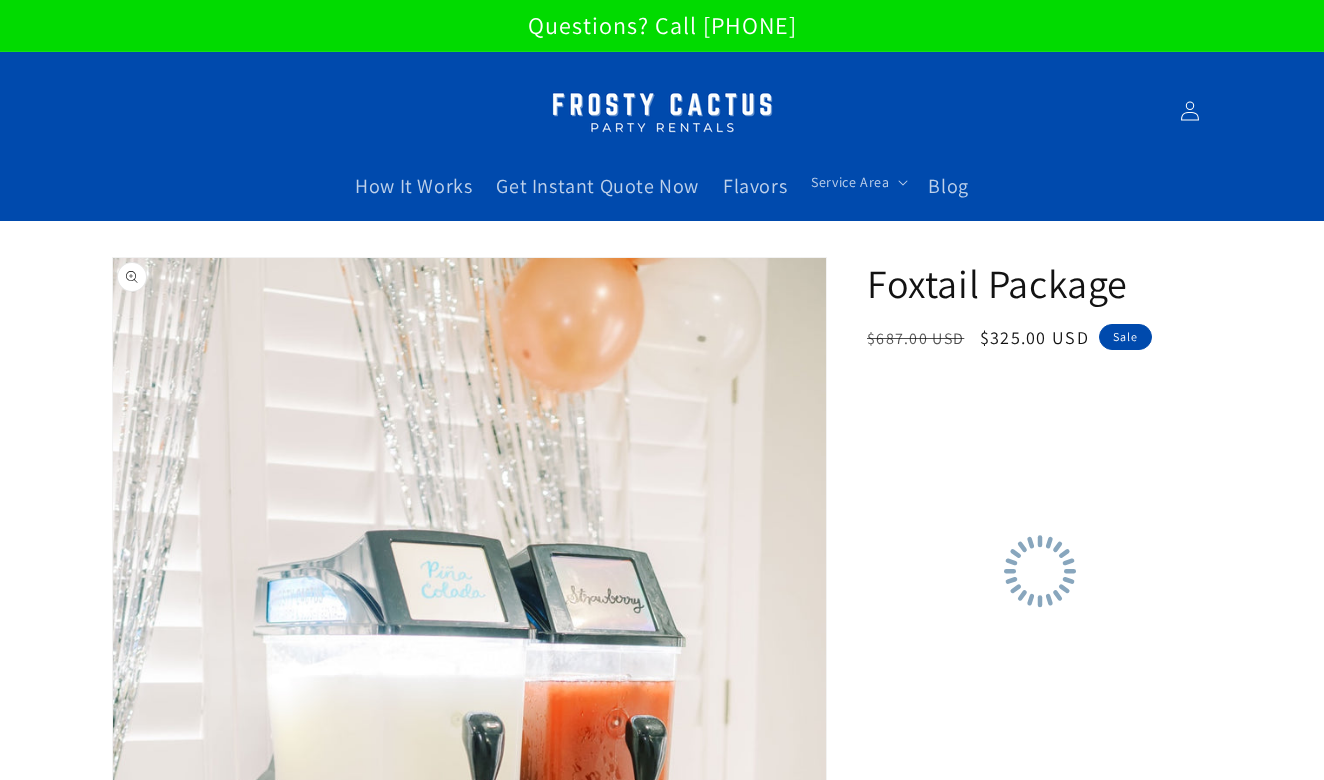 scroll, scrollTop: 0, scrollLeft: 0, axis: both 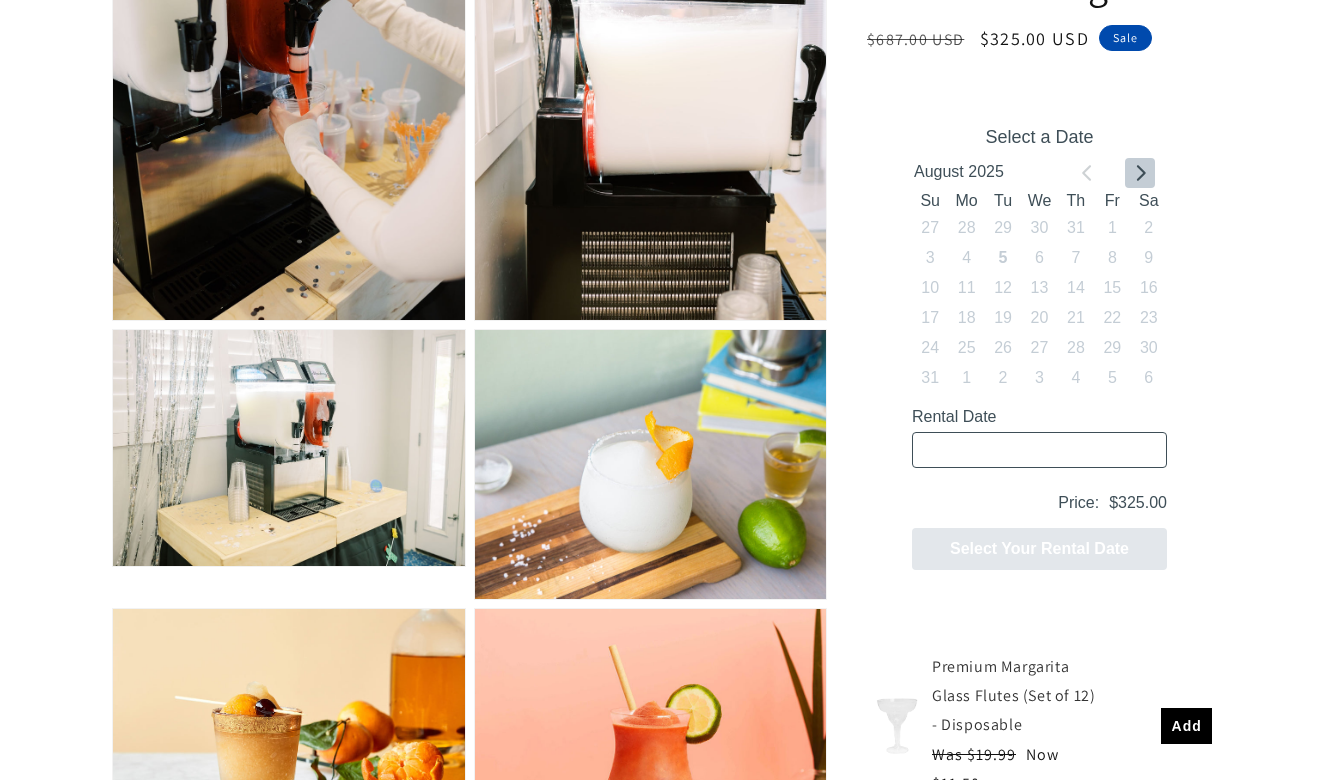 click at bounding box center (1140, 173) 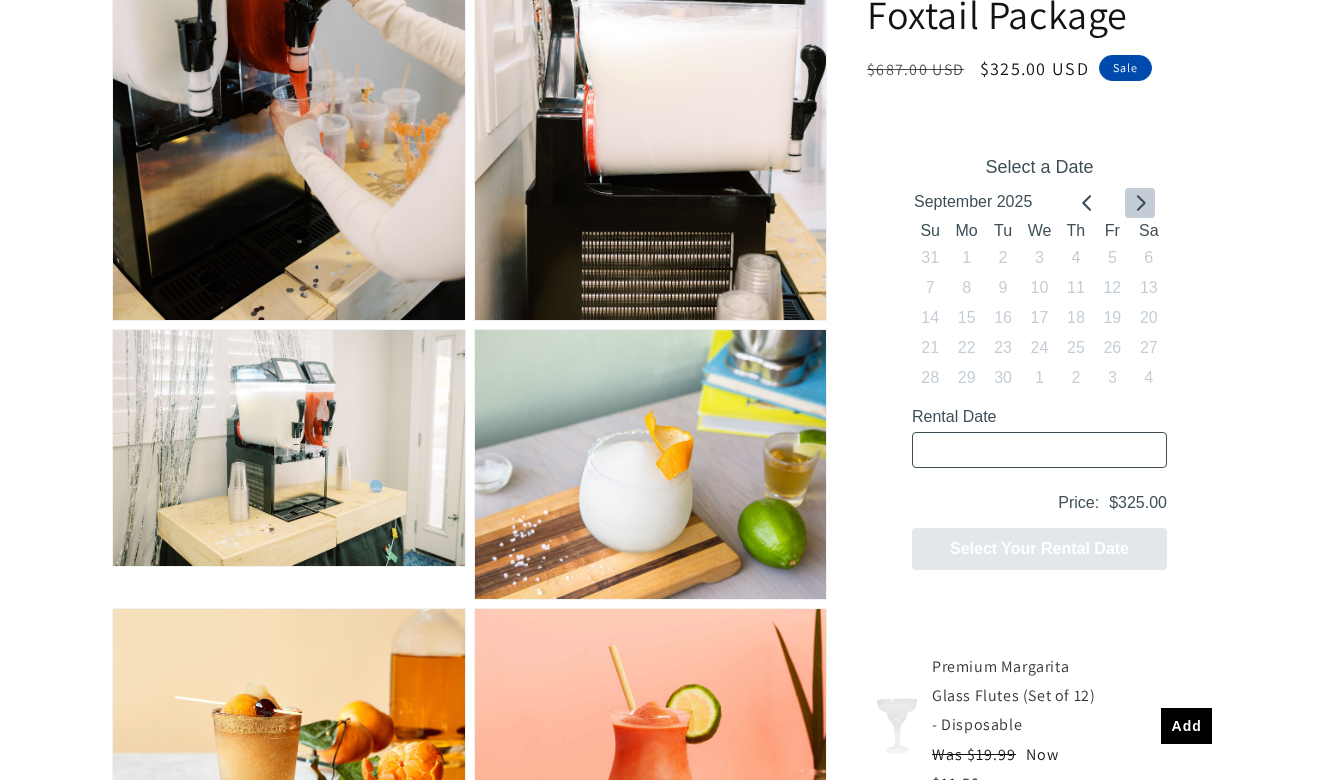 click 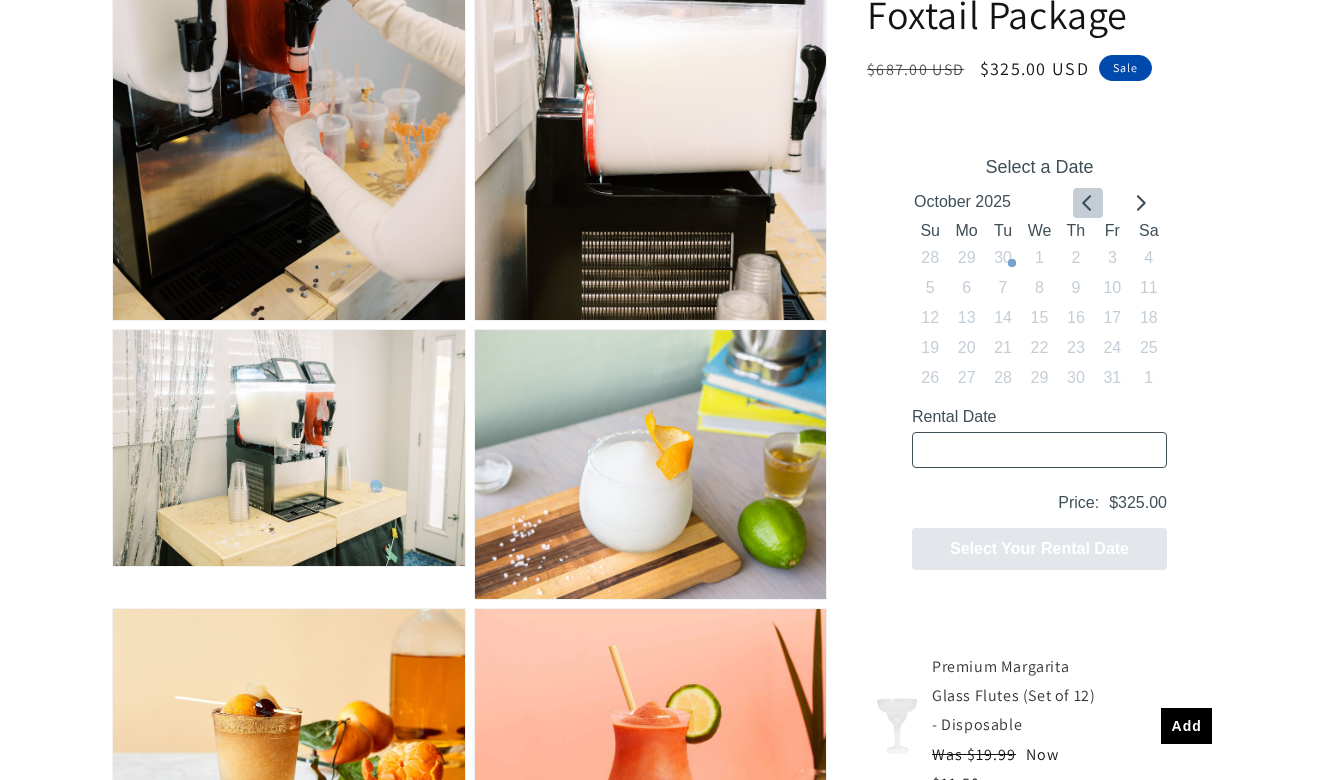 click at bounding box center [1088, 203] 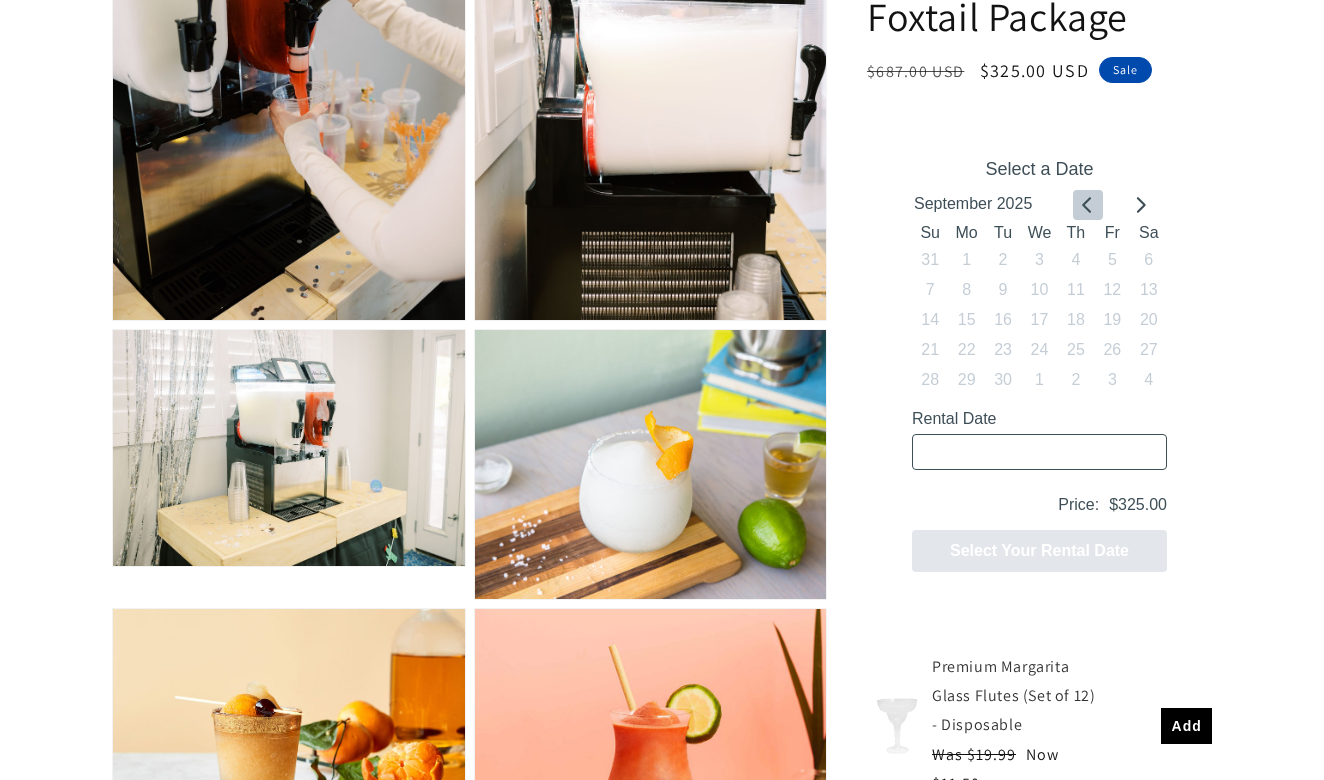 click at bounding box center (1088, 205) 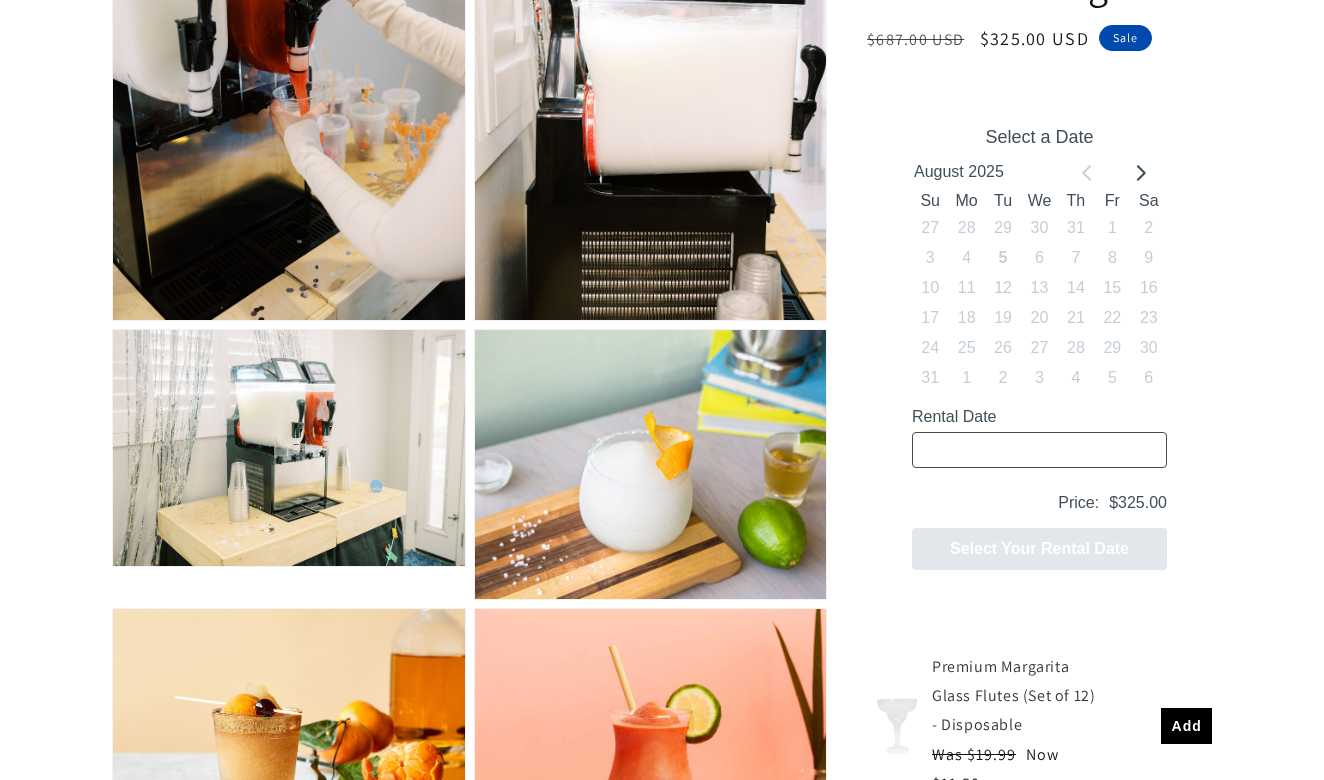 click on "Rental Date" at bounding box center [1039, 450] 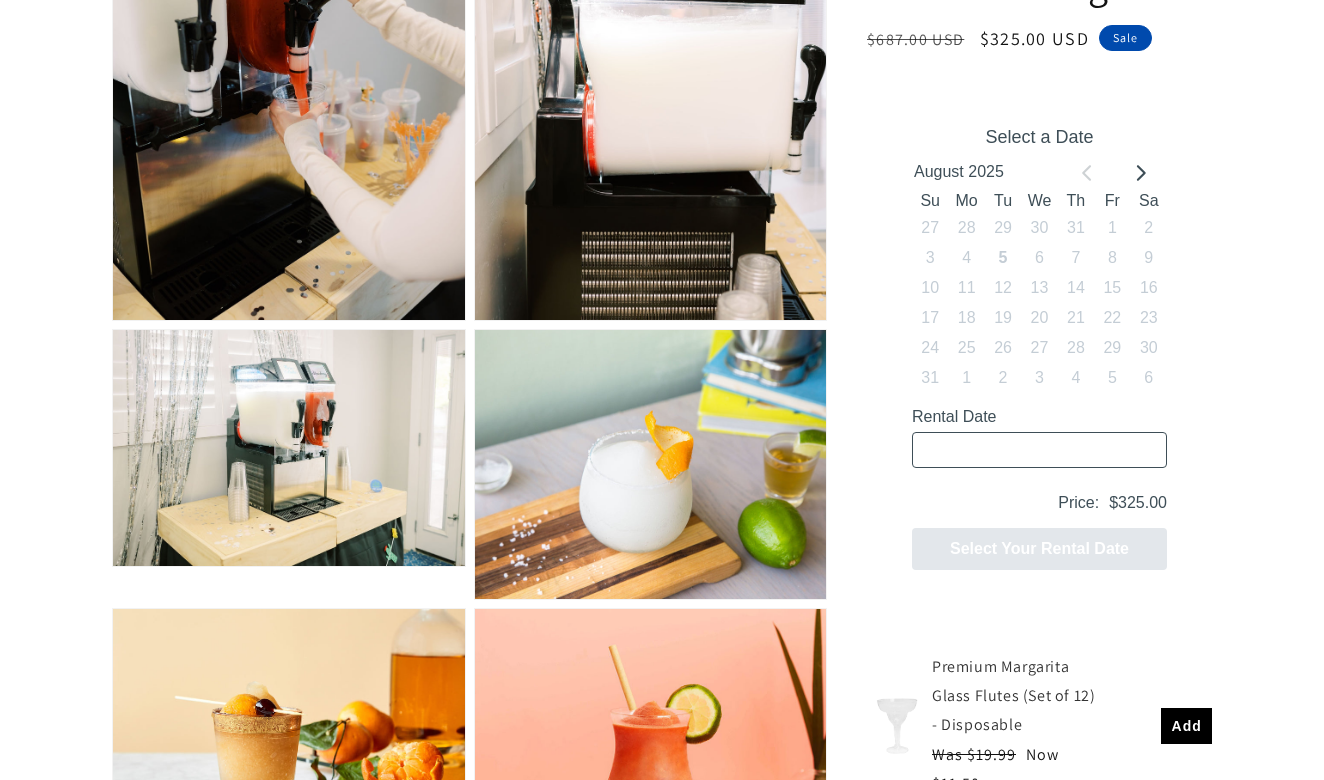 click on "August 2025" at bounding box center [1039, 173] 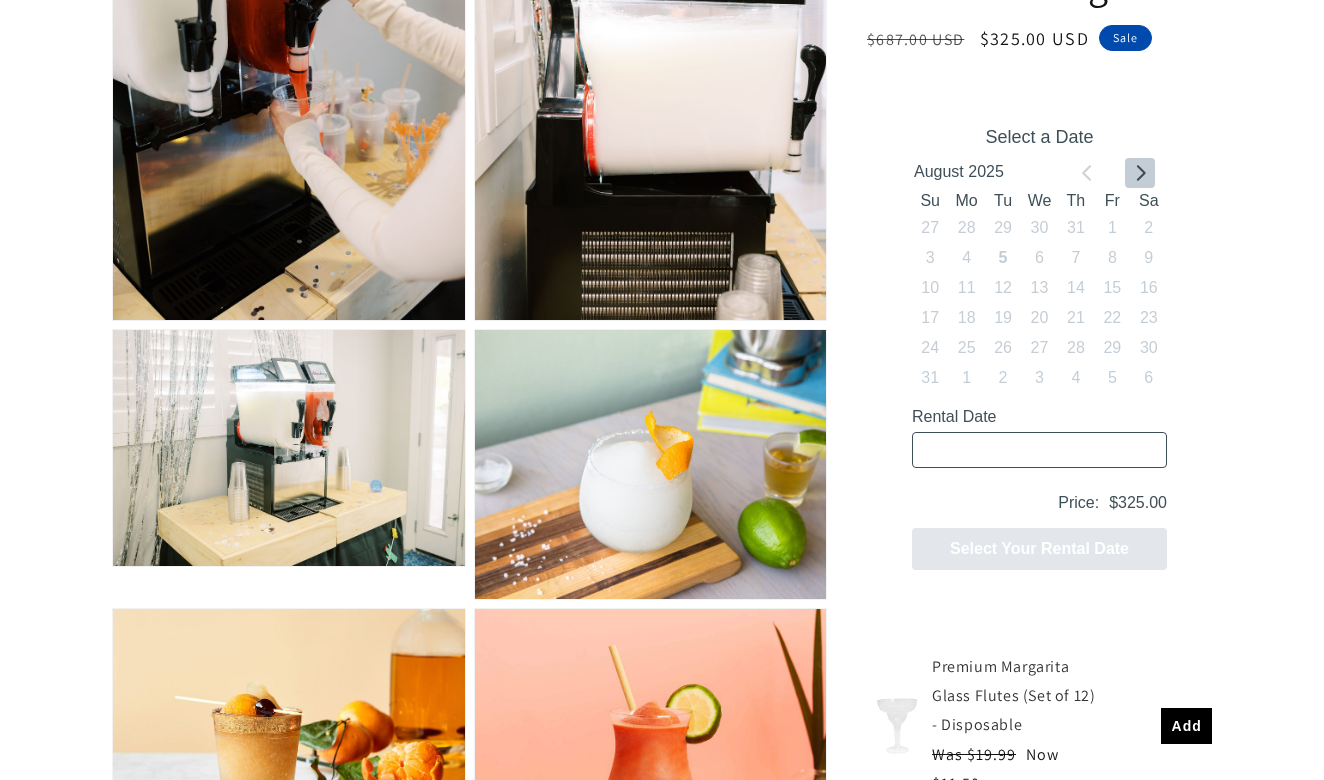 click at bounding box center [1140, 173] 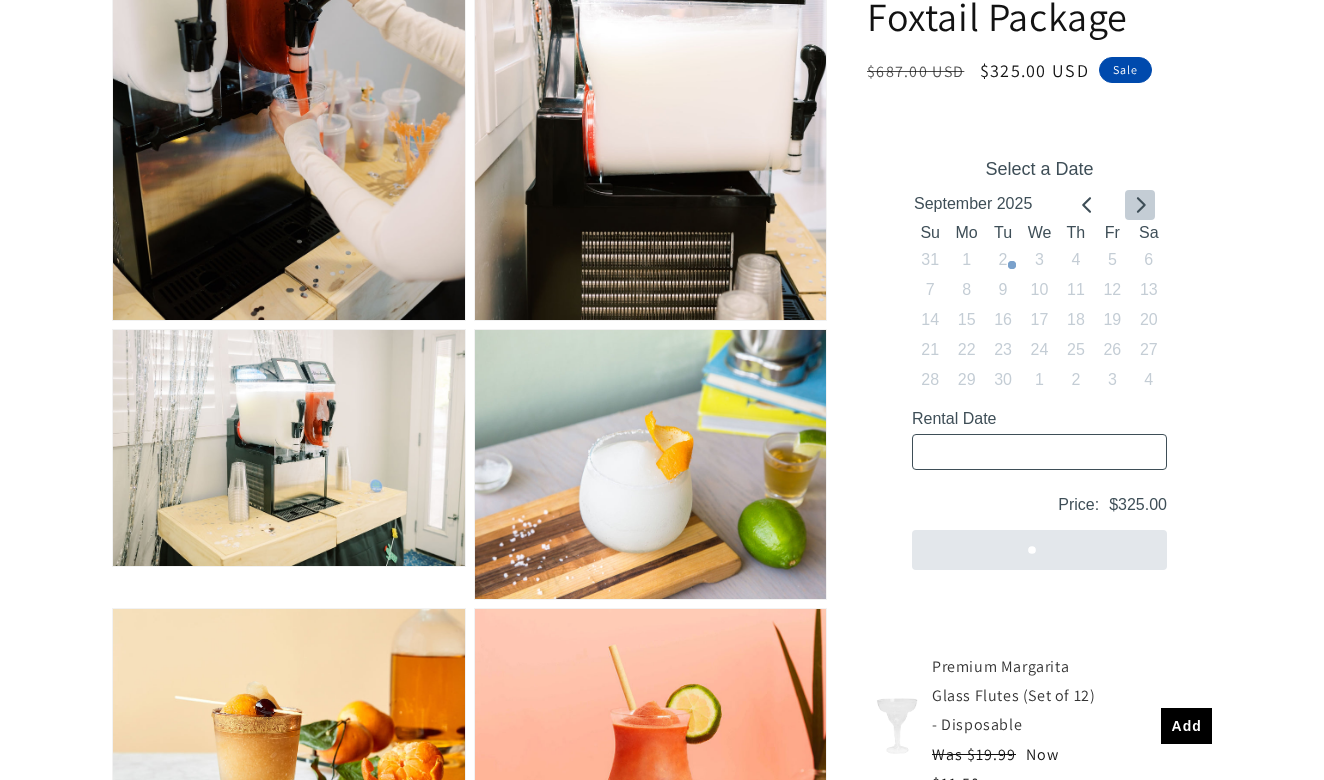 click on "Select a Date" at bounding box center [1039, 169] 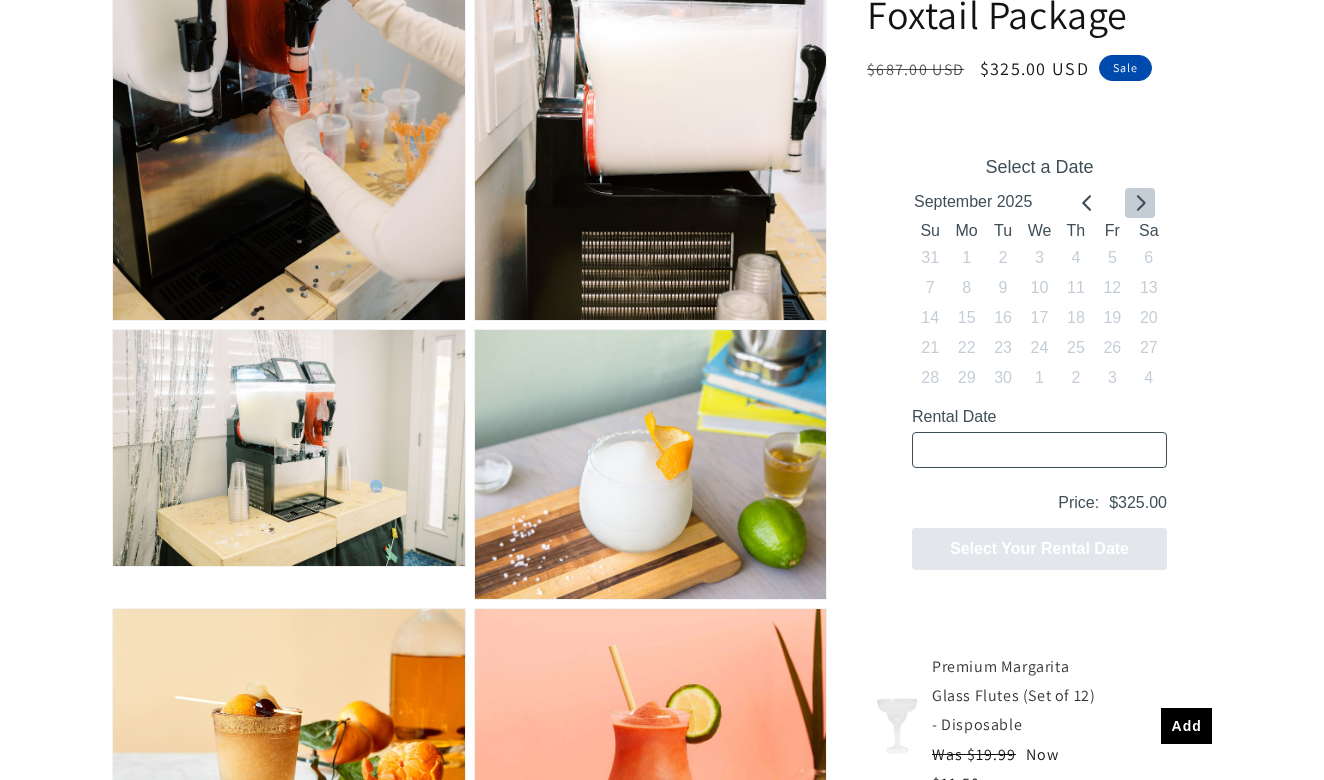 click 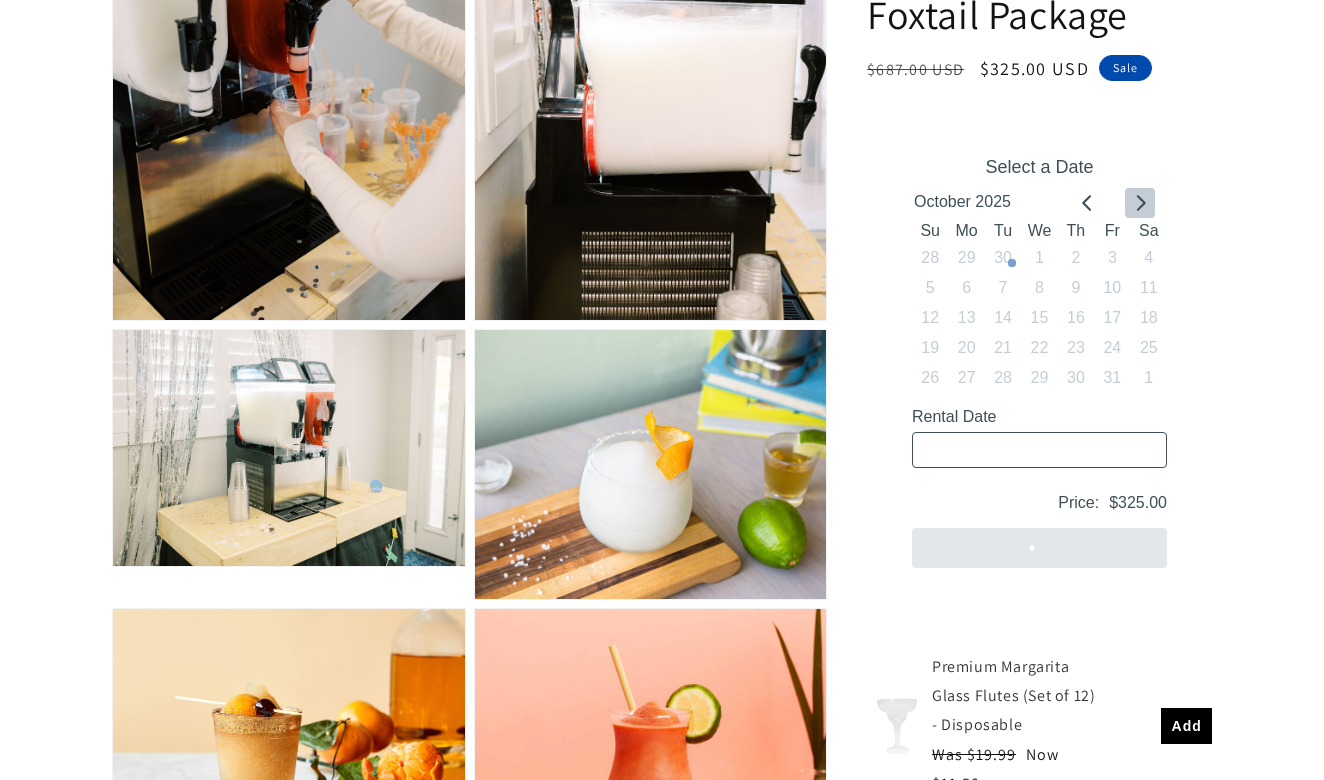 click 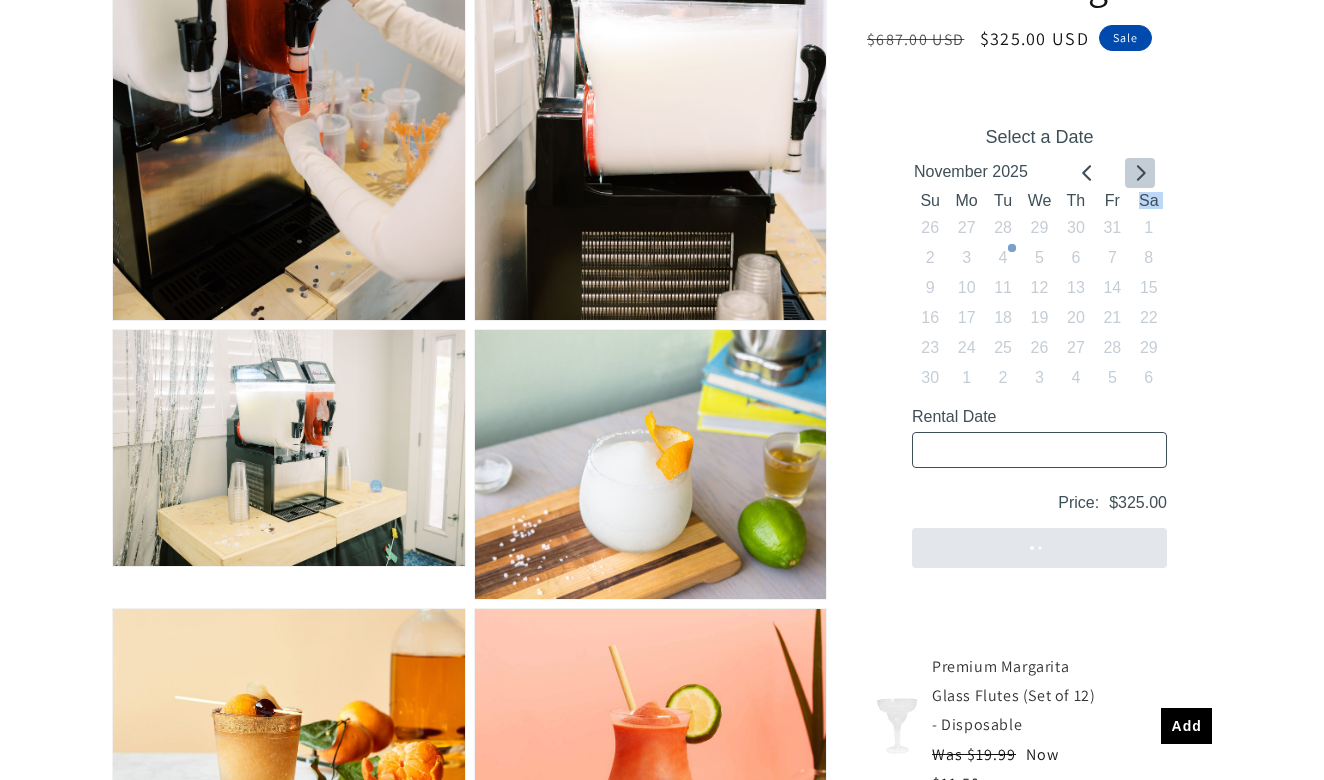 click on "Sa" at bounding box center [1149, 201] 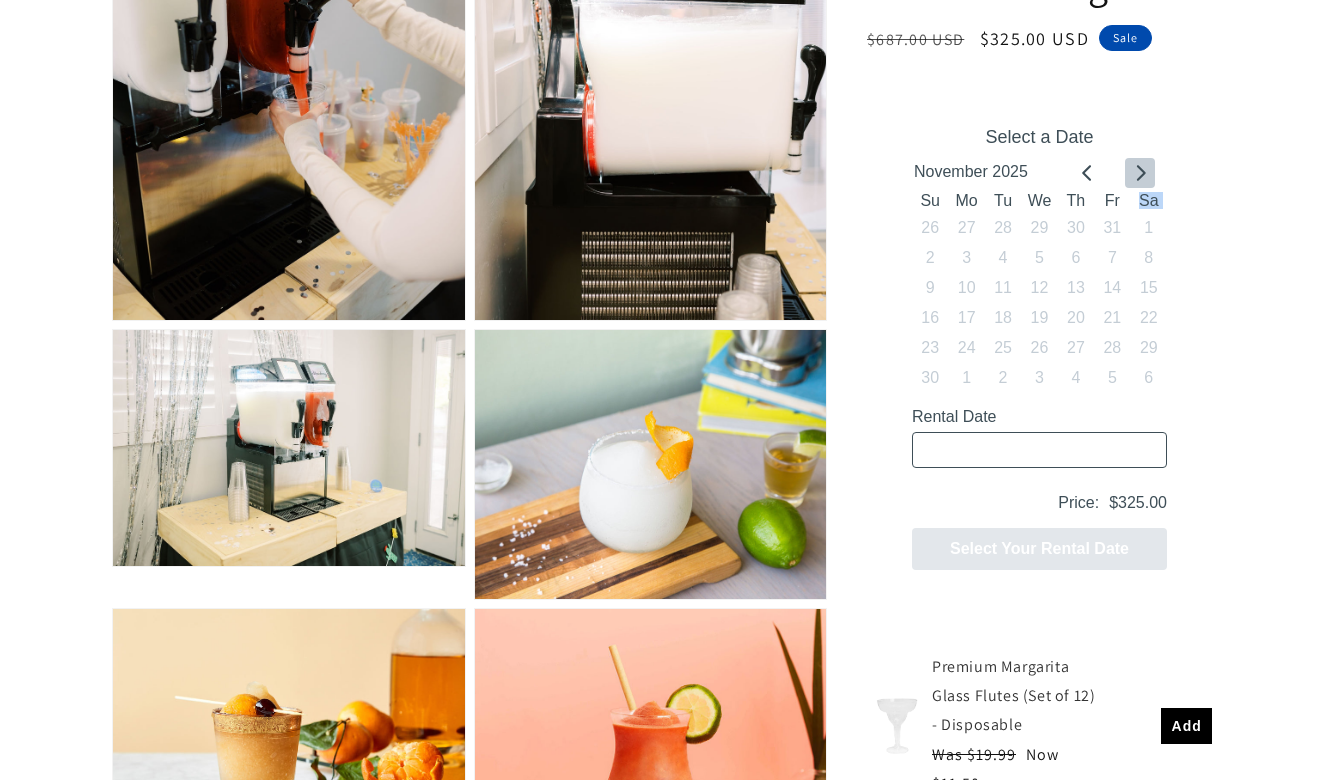click at bounding box center (1140, 173) 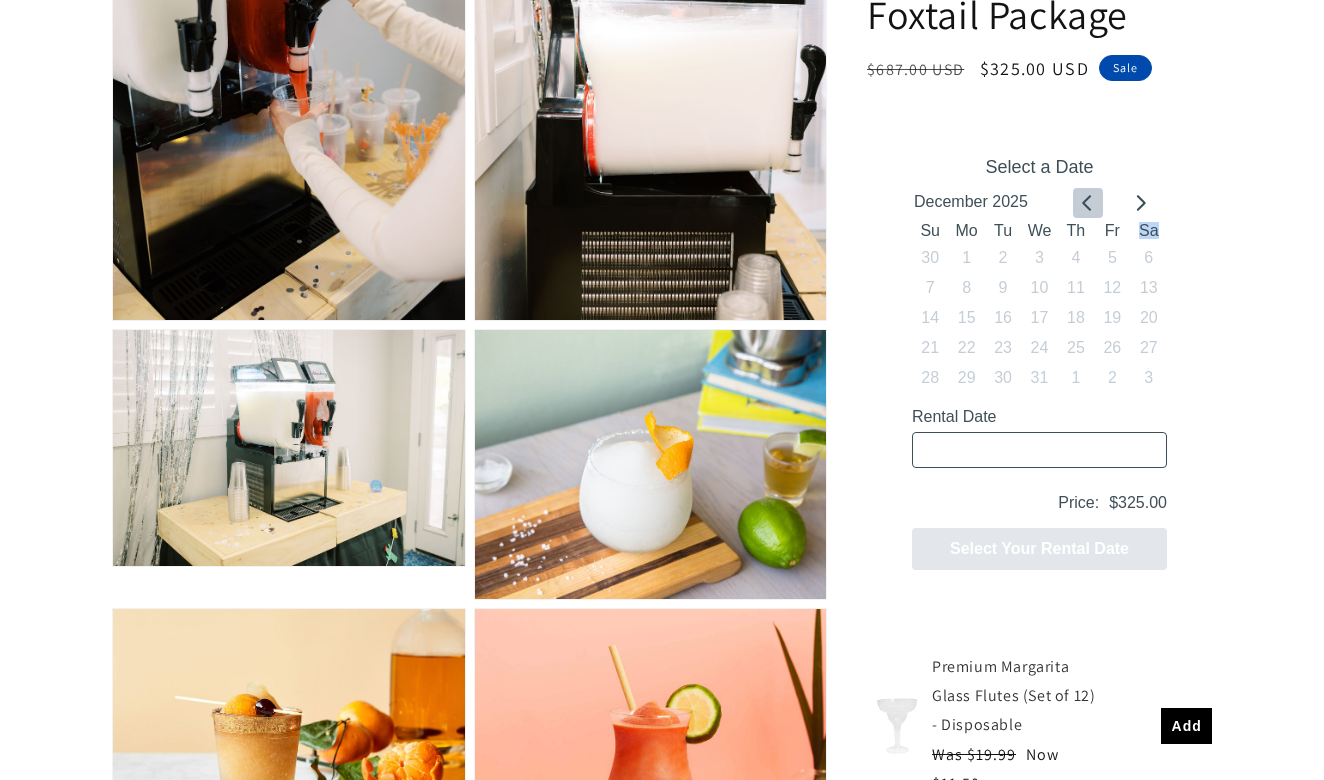 click at bounding box center (1088, 203) 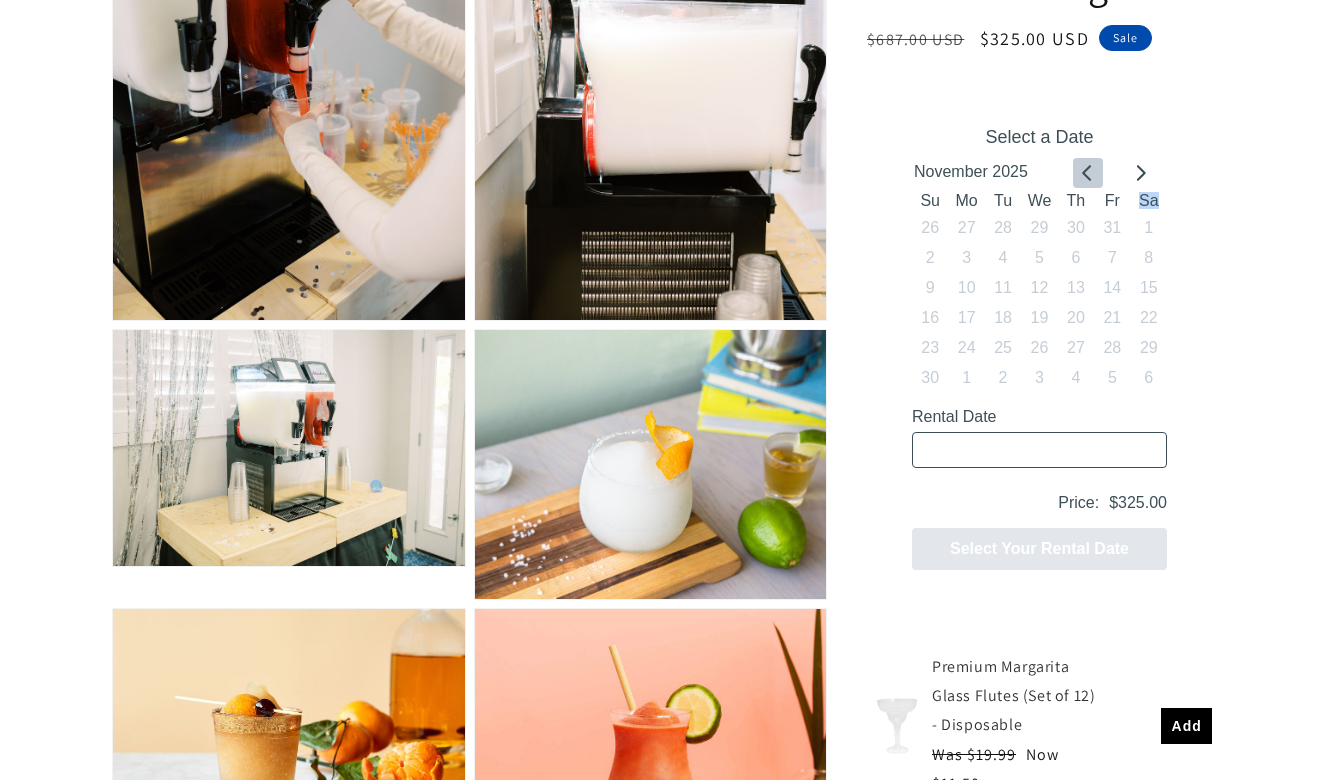 click 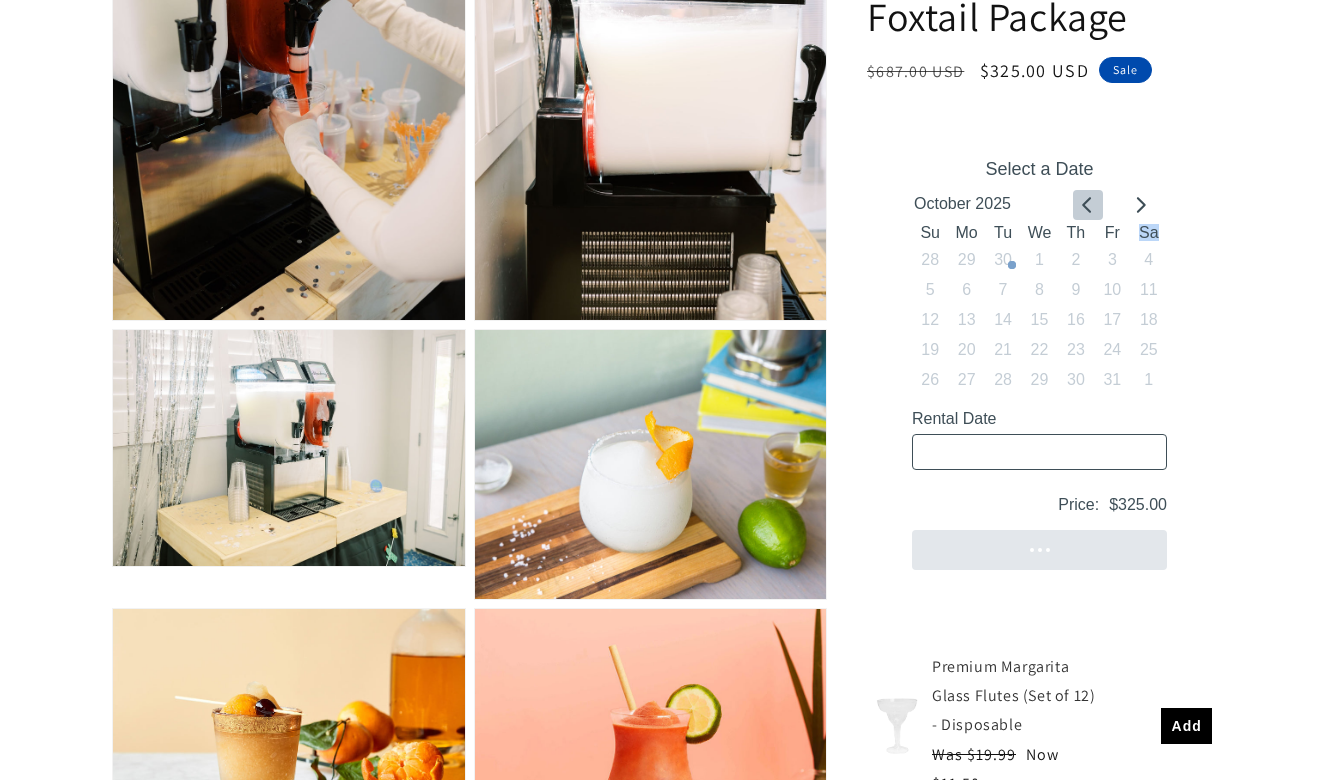 click on "Select a Date" at bounding box center [1039, 169] 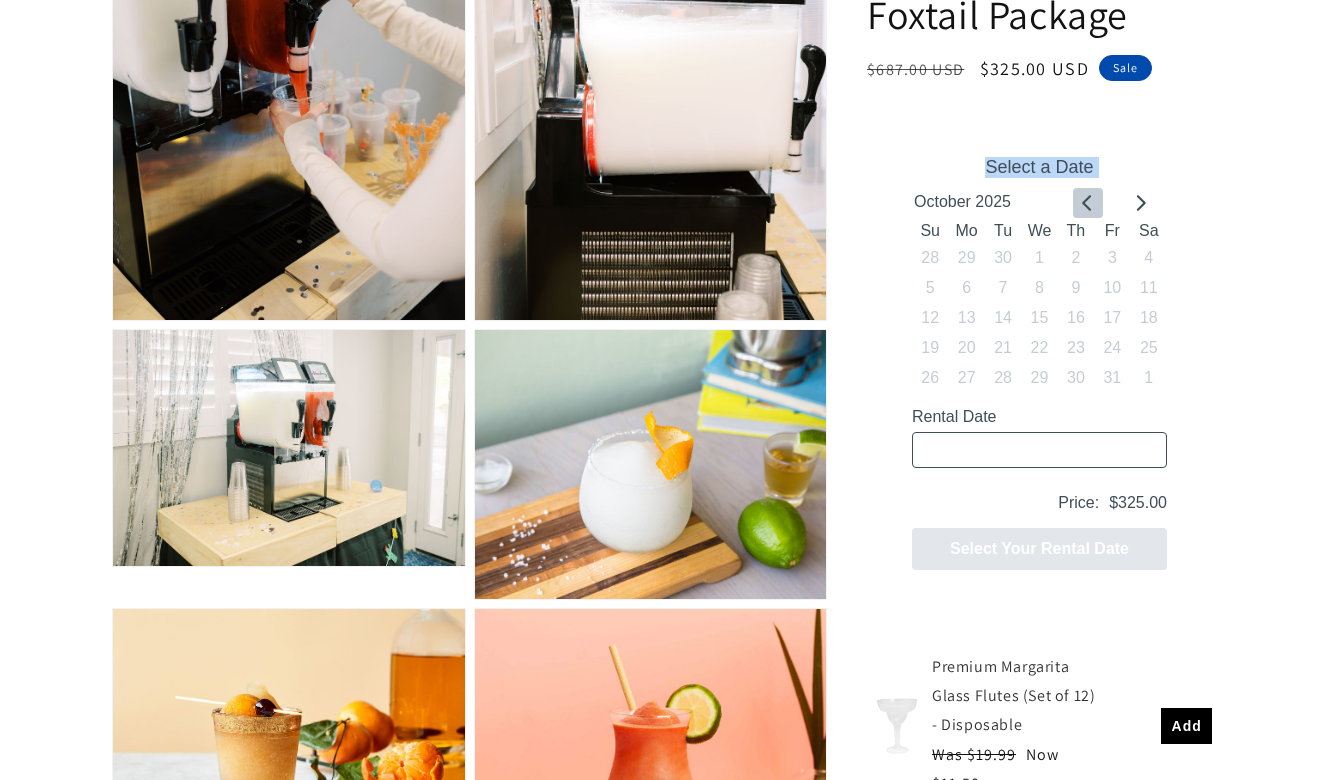 click on "Select a Date" at bounding box center [1039, 167] 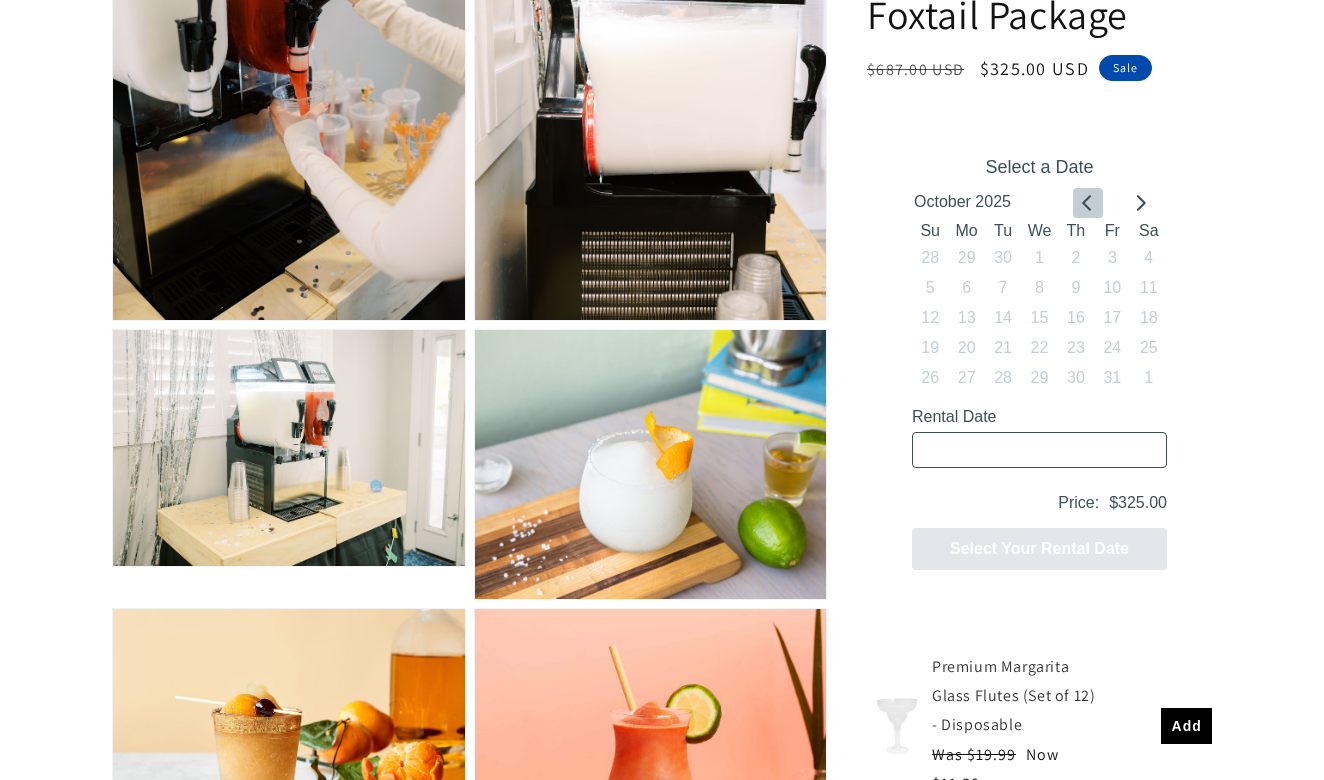 click 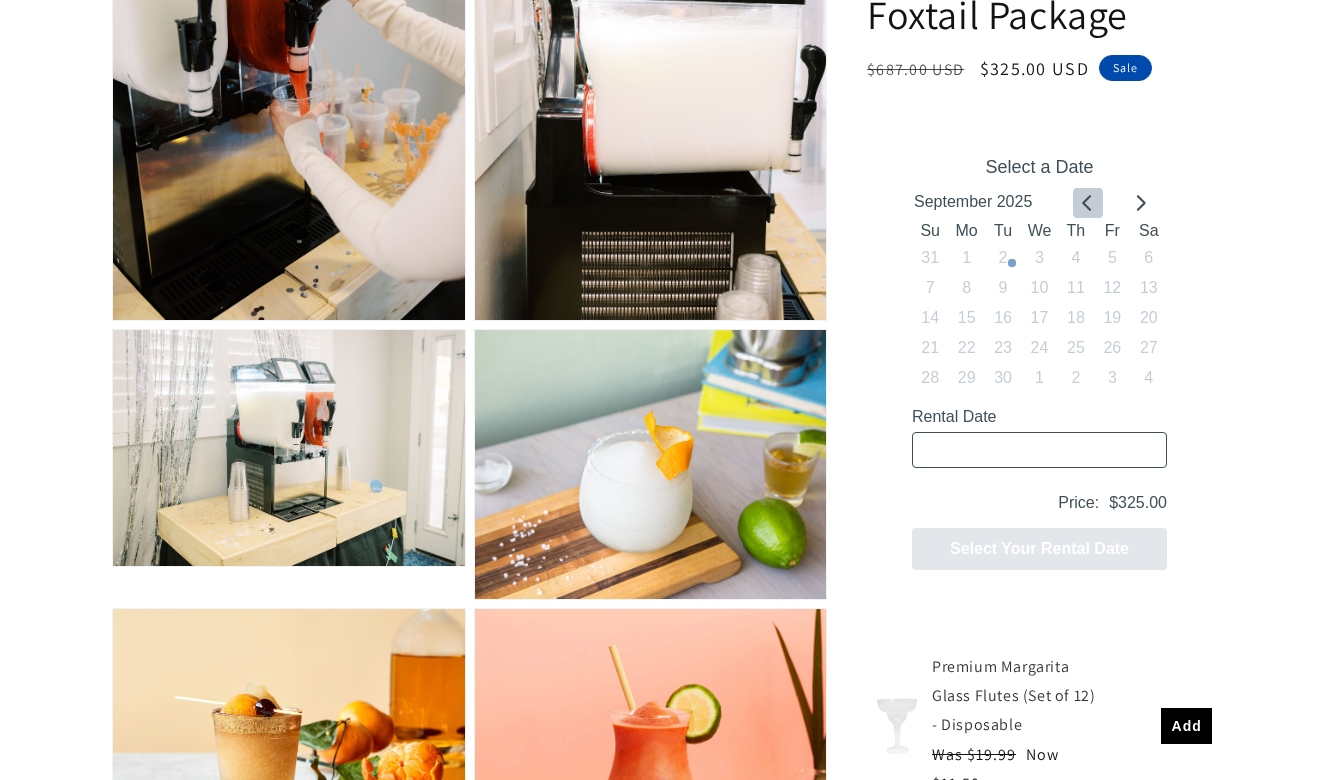 click at bounding box center (1088, 203) 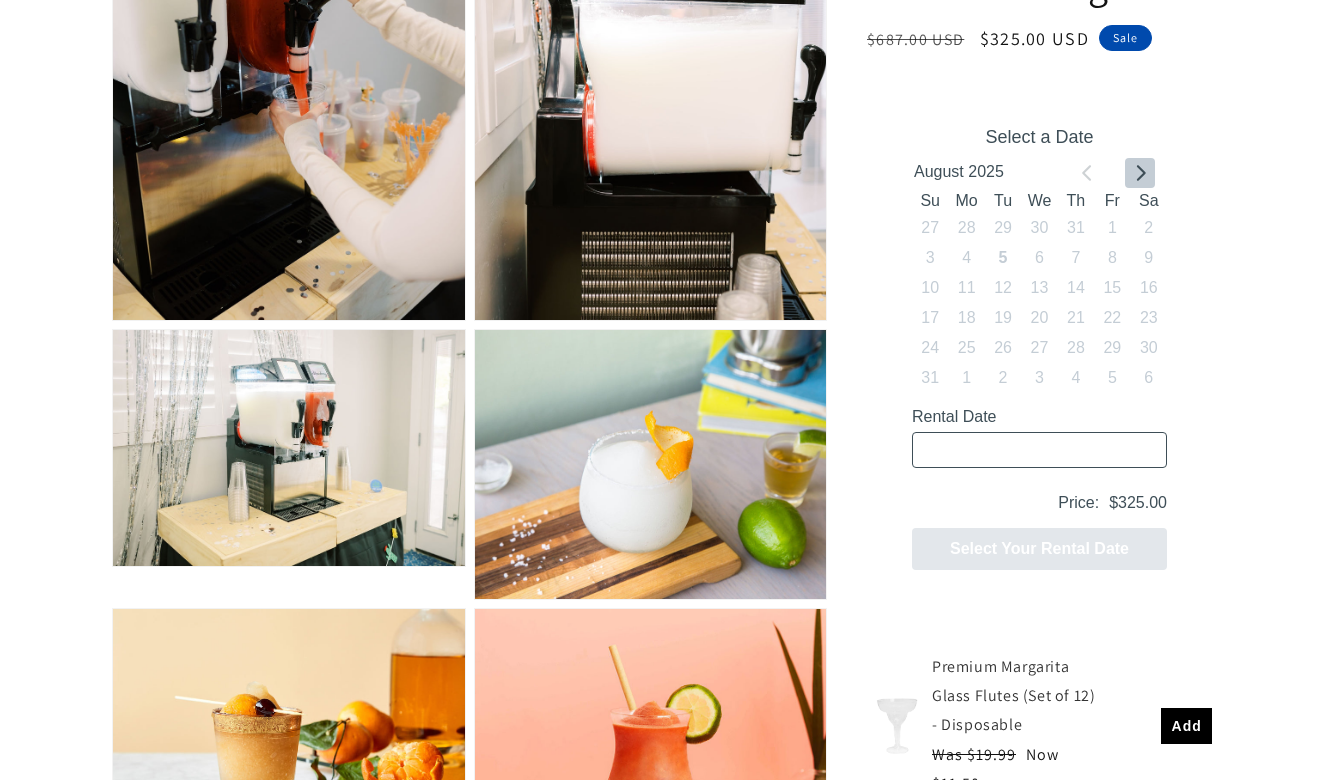 click at bounding box center (1140, 173) 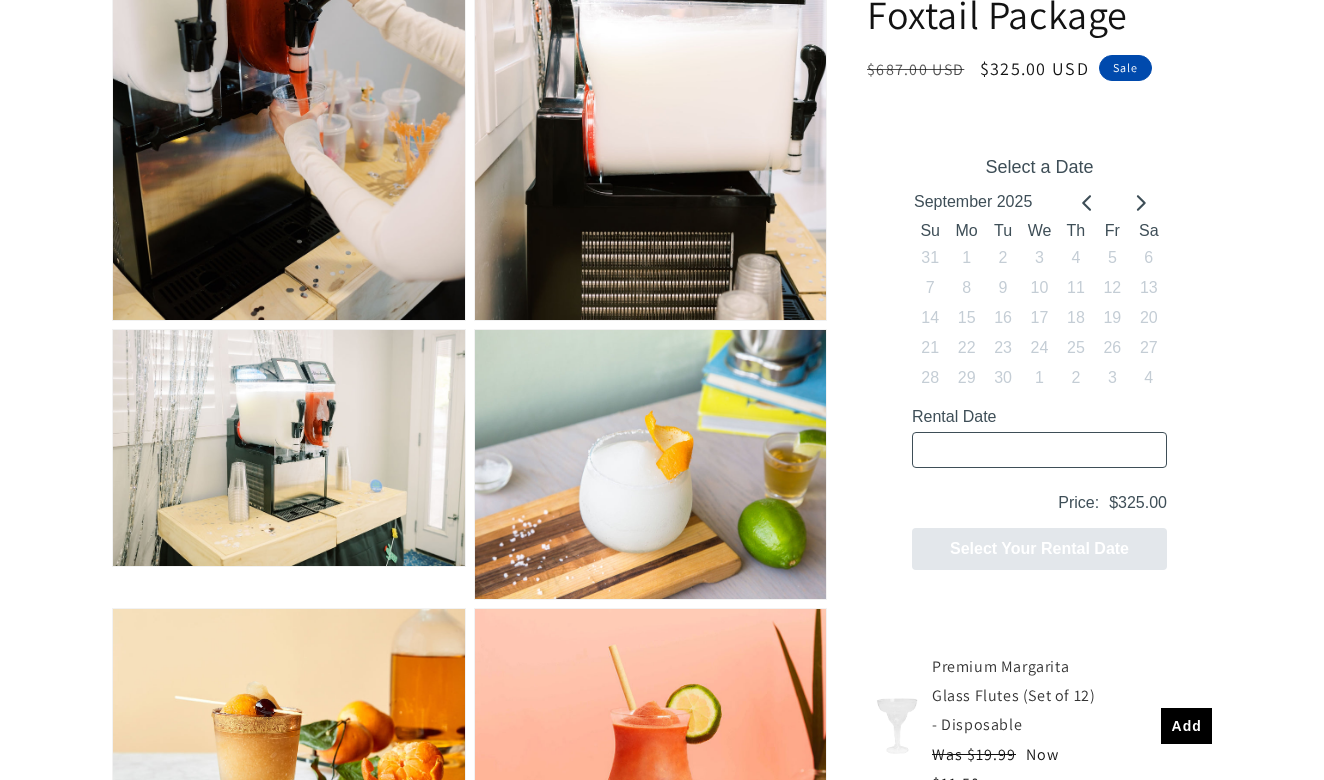 click on "Select a Date September 2025 Su Mo Tu We Th Fr Sa 31 1 2 3 4 5 6 7 8 9 10 11 12 13 14 15 16 17 18 19 20 21 22 23 24 25 26 27 28 29 30 1 2 3 4 Rental Date Price: $325.00 Select Your Rental Date" at bounding box center [1039, 363] 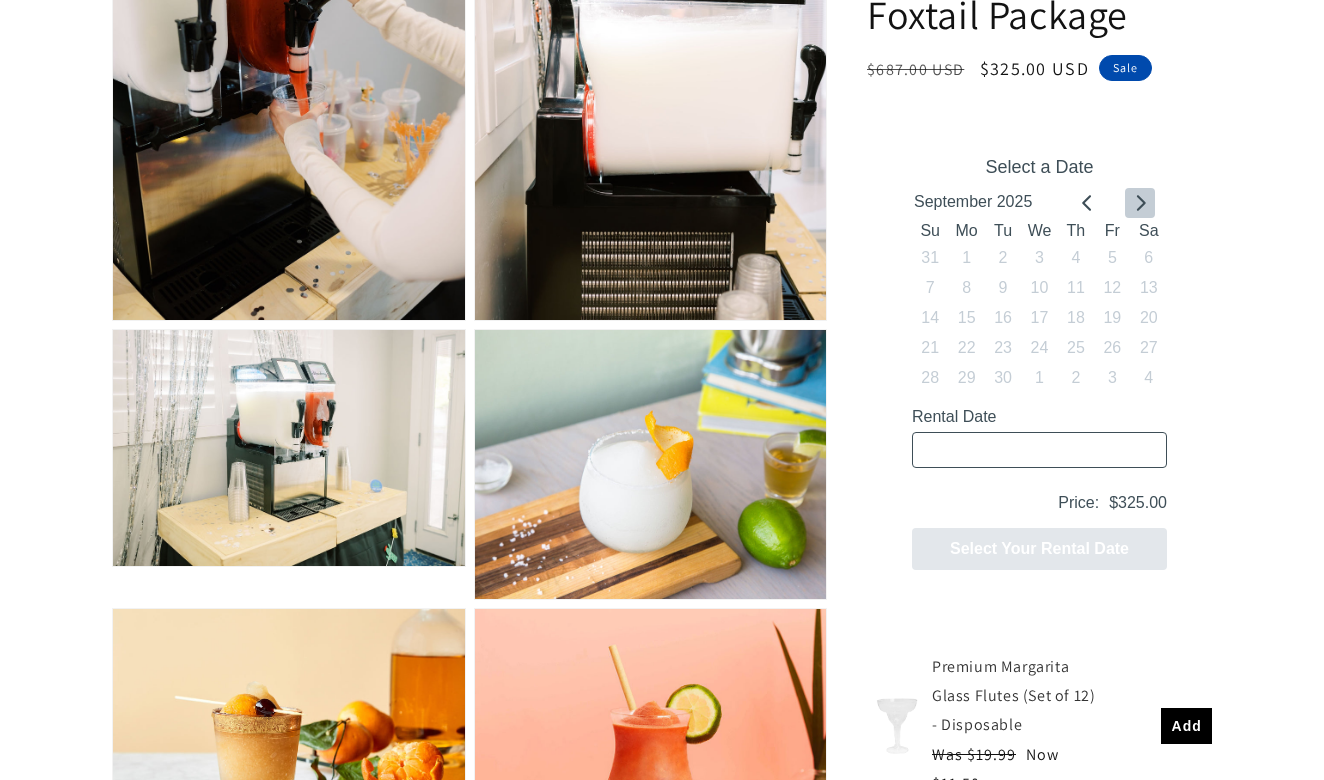 click at bounding box center [1140, 203] 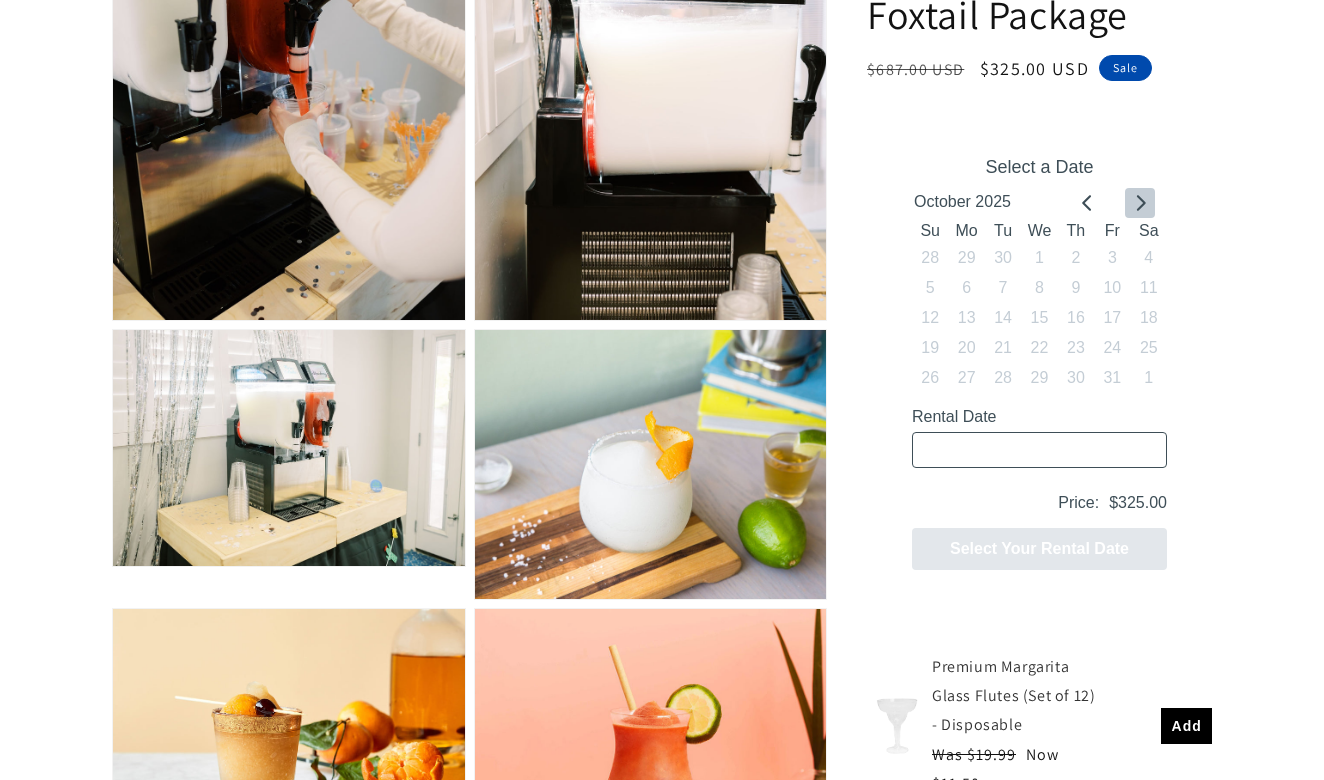 click 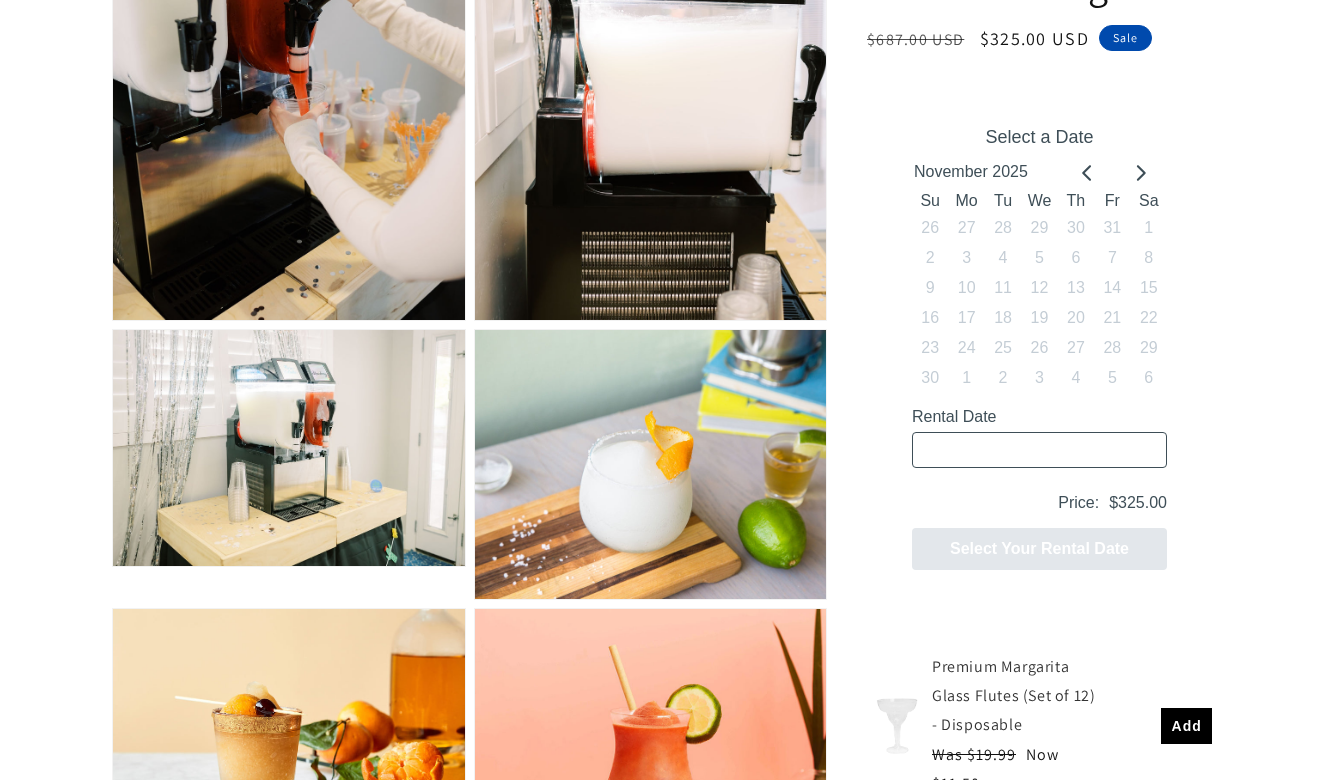 click on "Sa" at bounding box center [1149, 201] 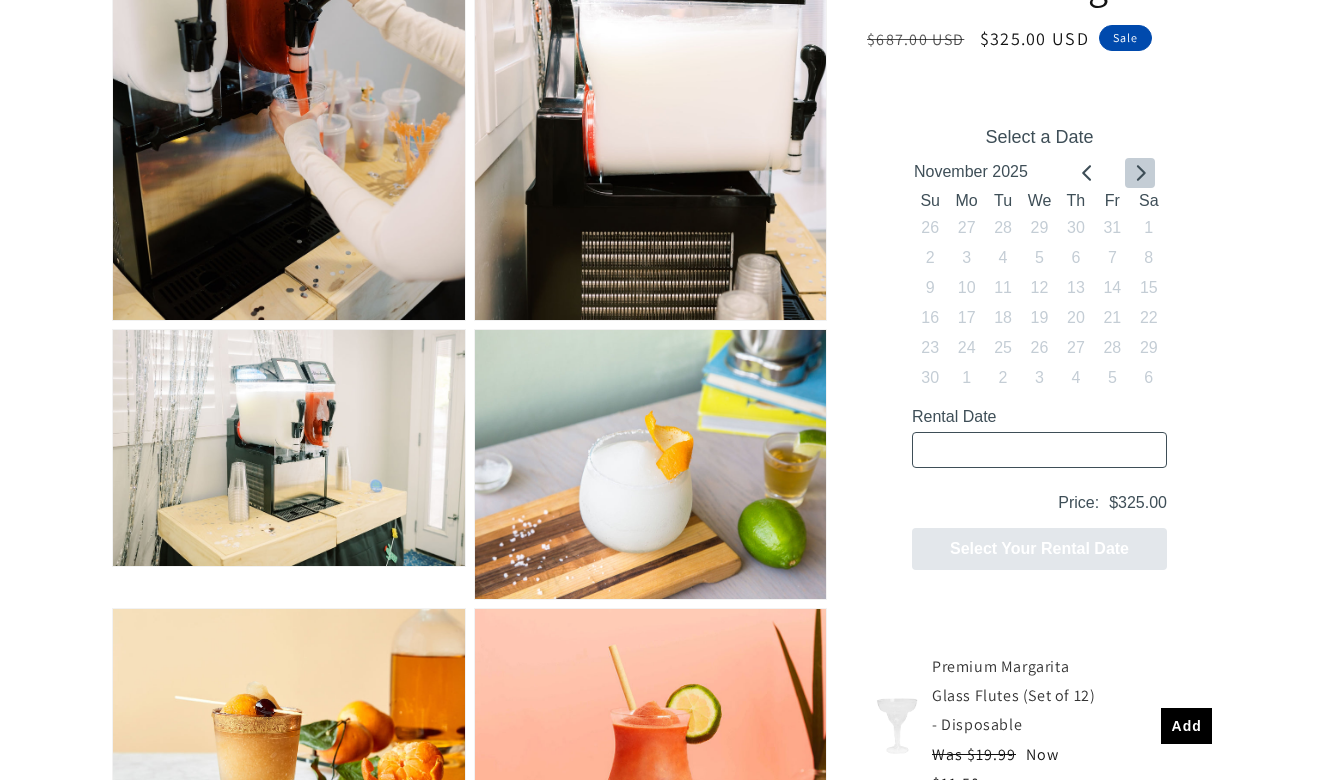 click 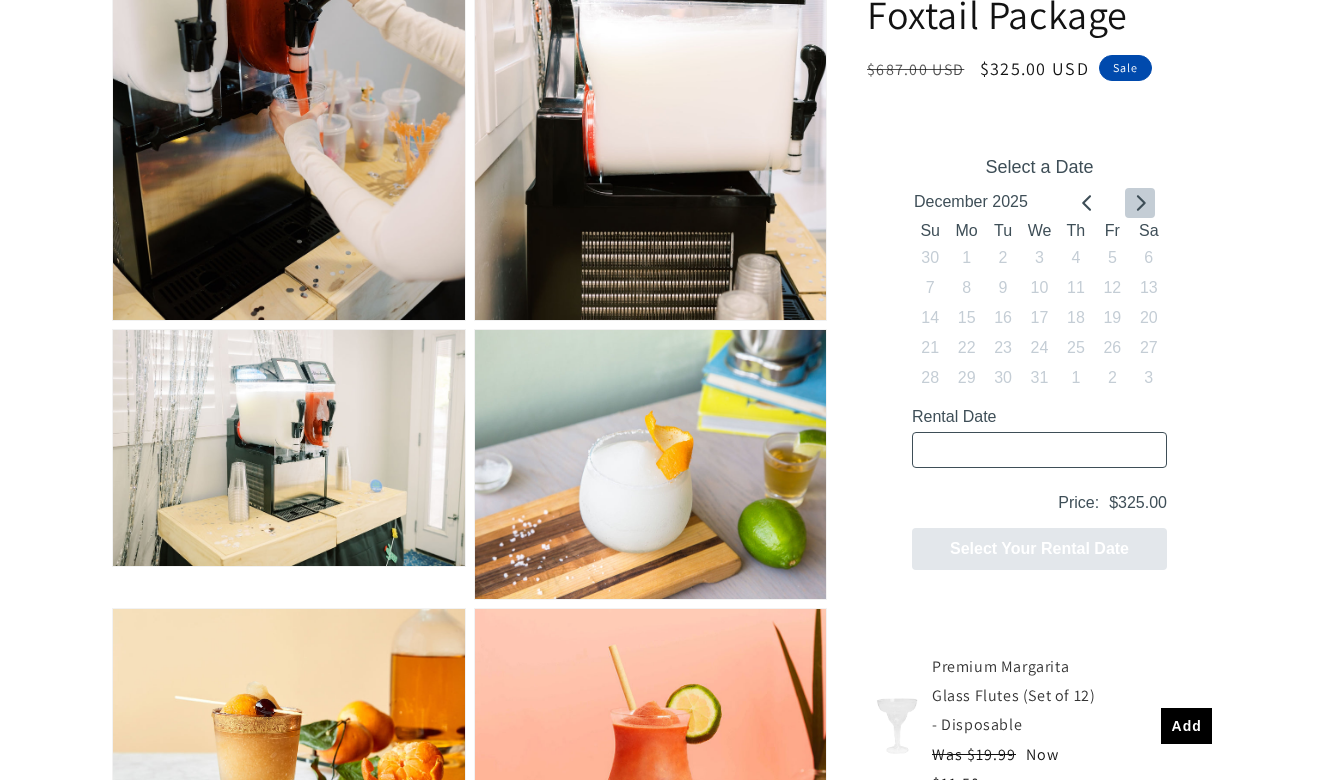 click 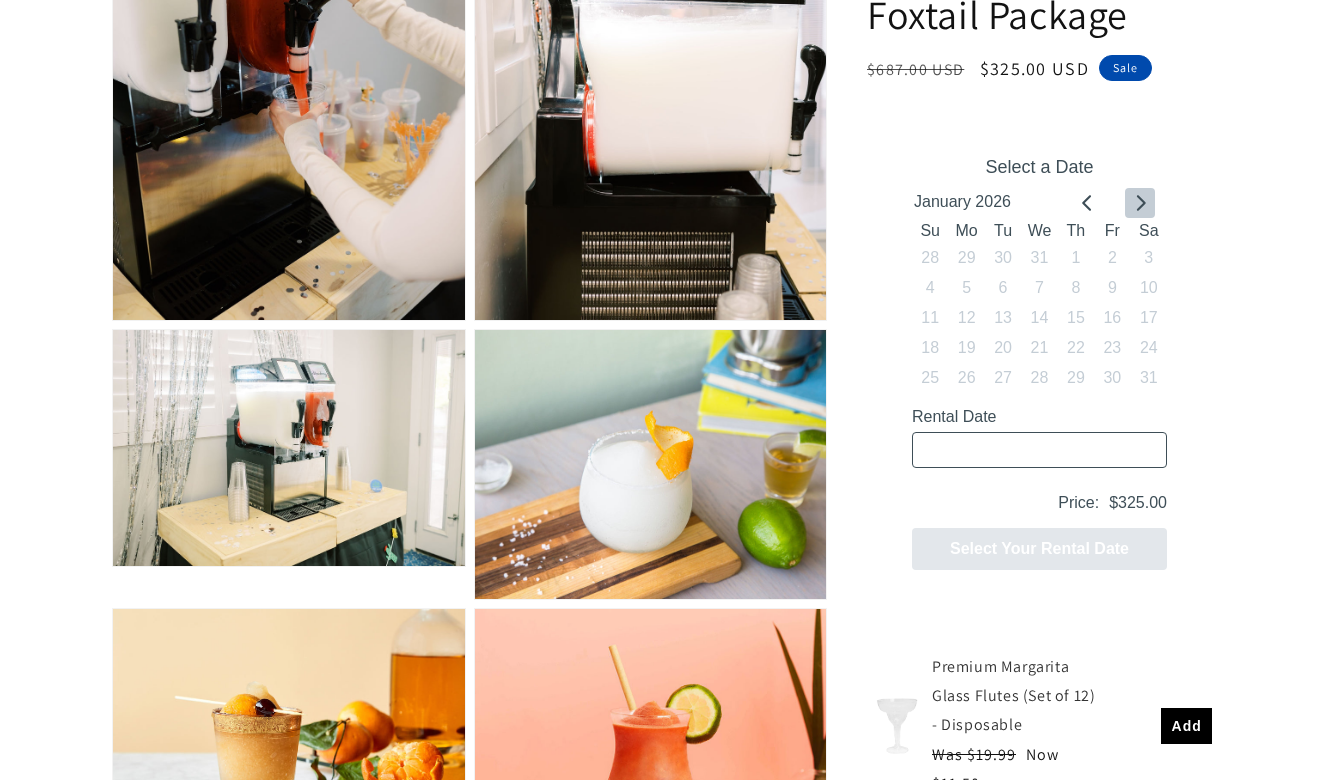 click 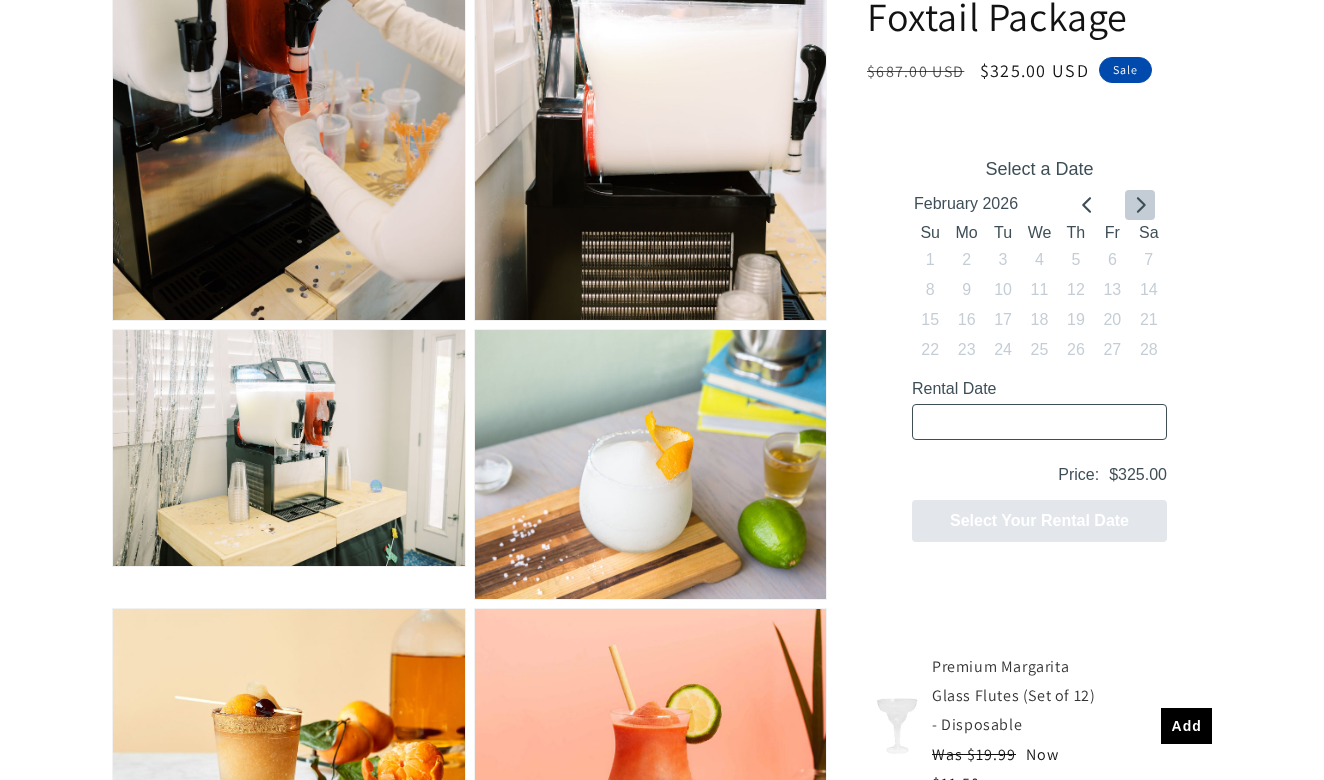 click 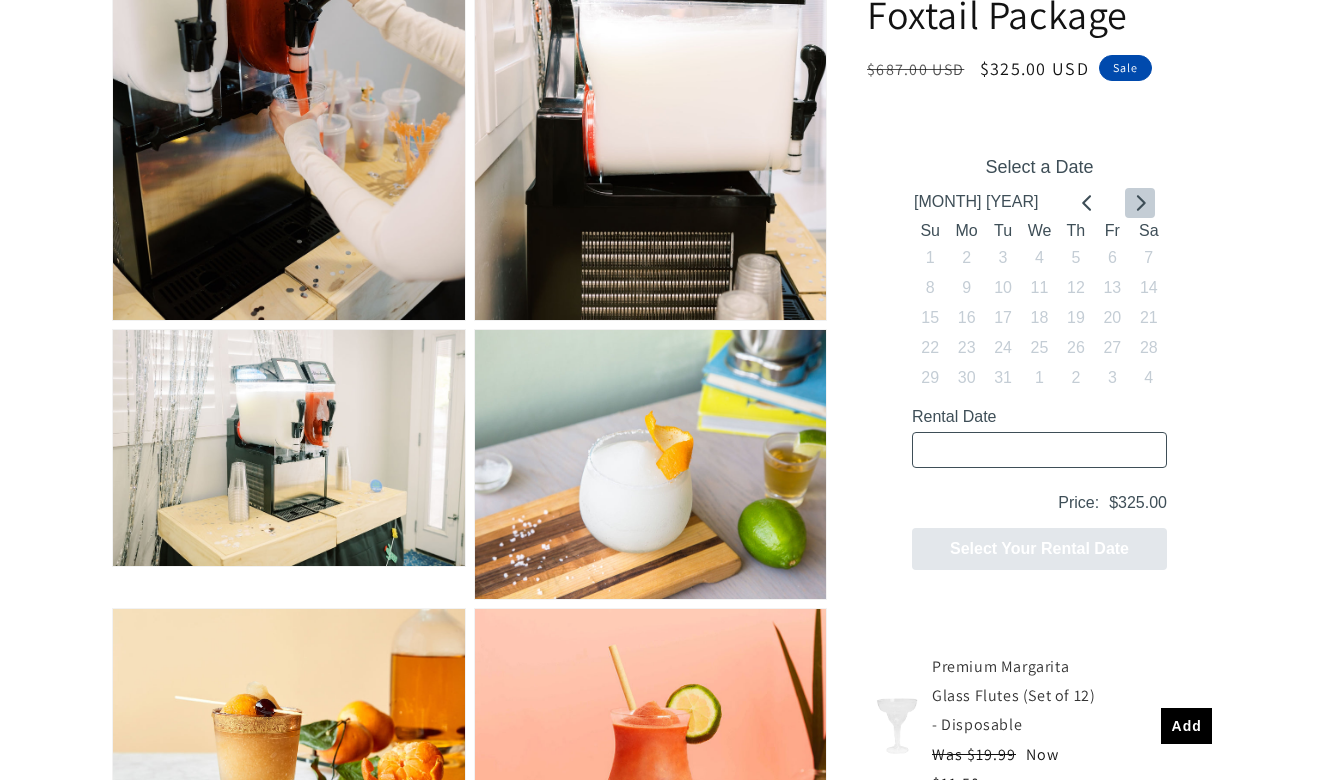 click 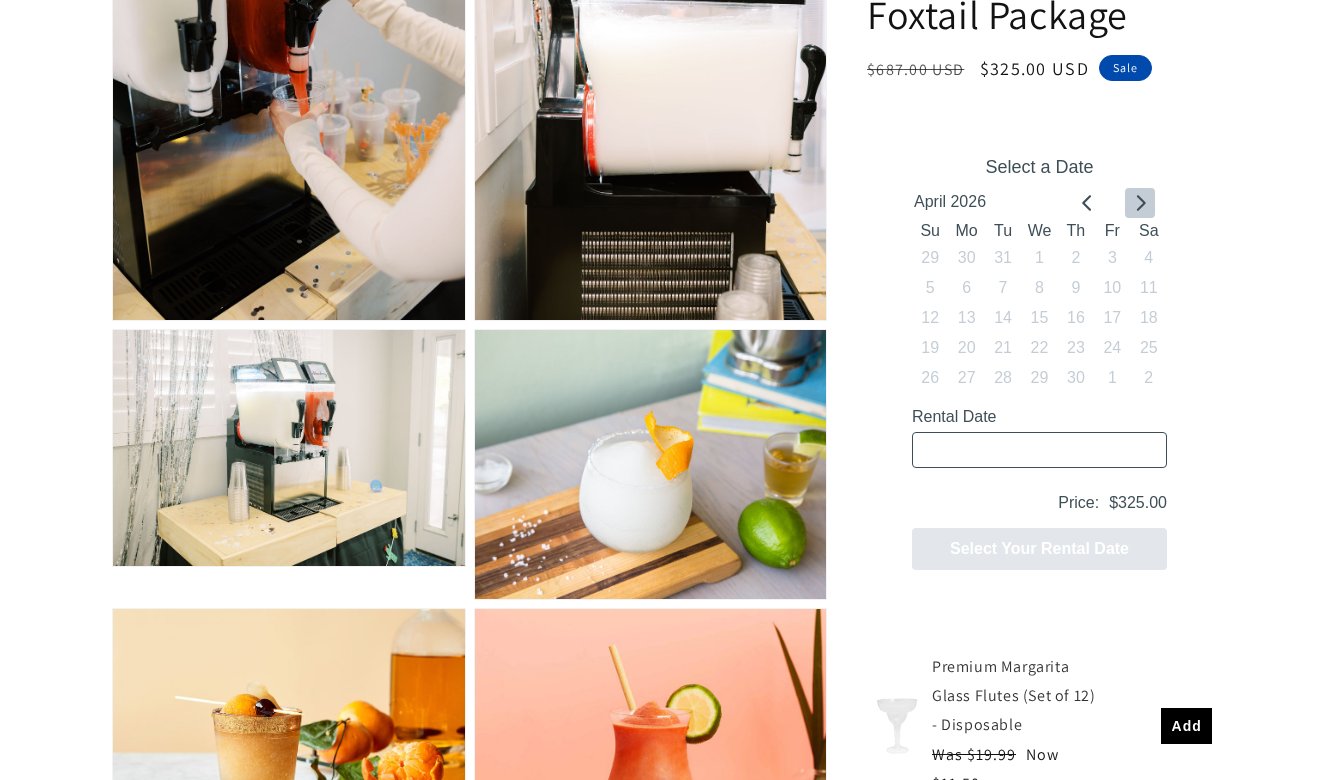 click at bounding box center [1140, 203] 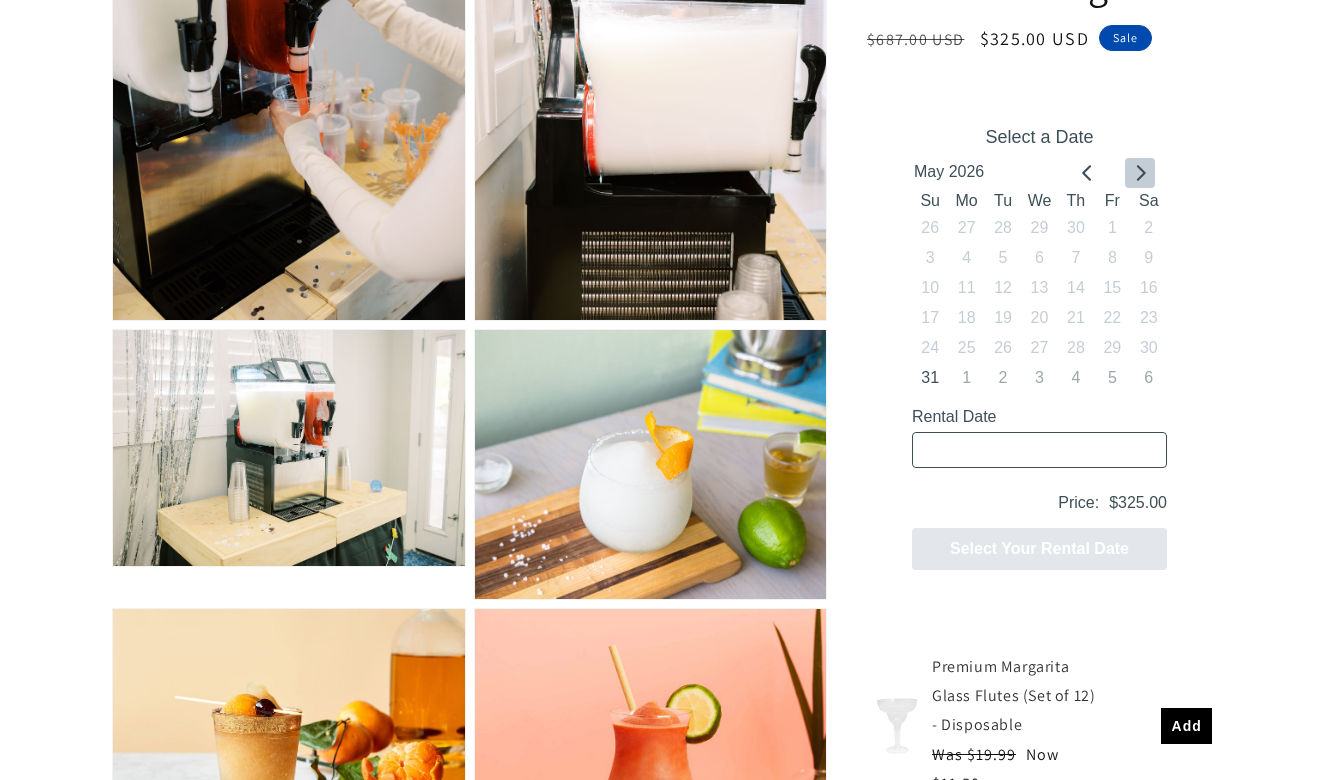 click 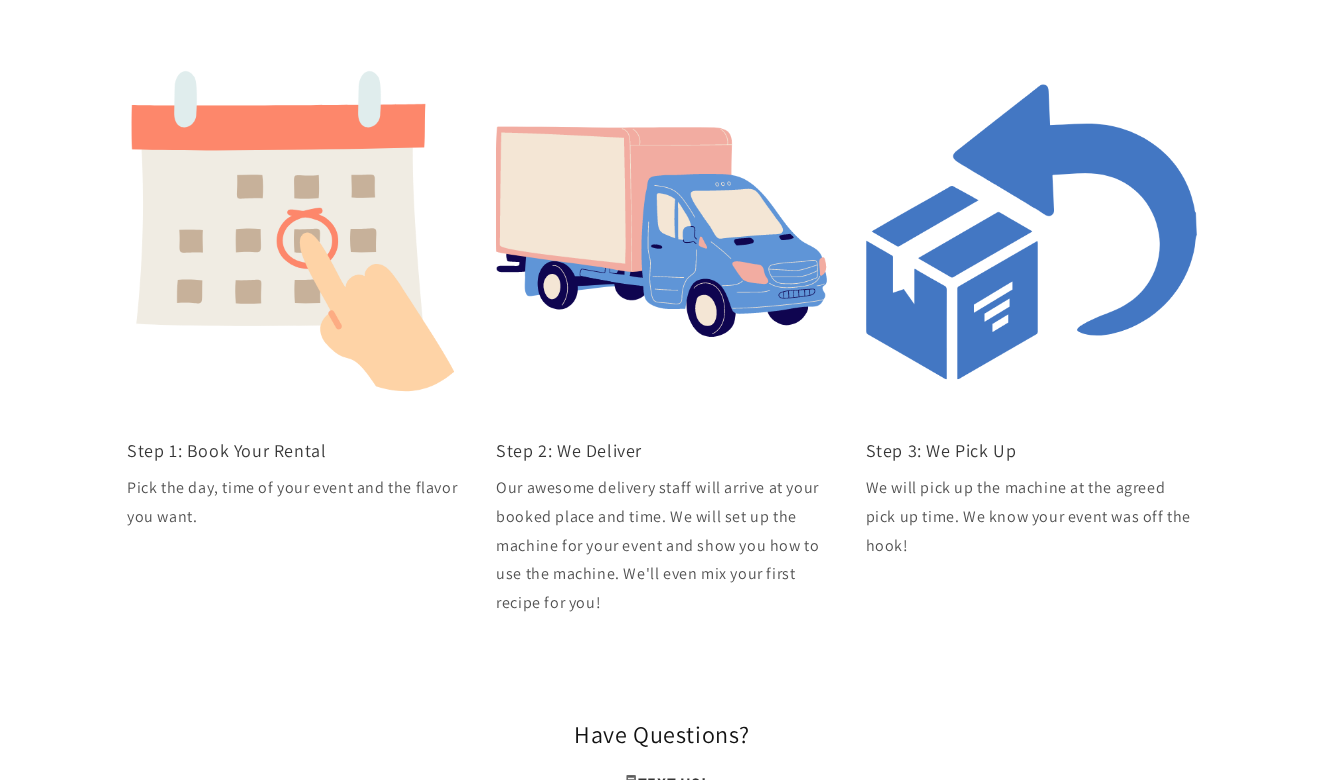 scroll, scrollTop: 6317, scrollLeft: 0, axis: vertical 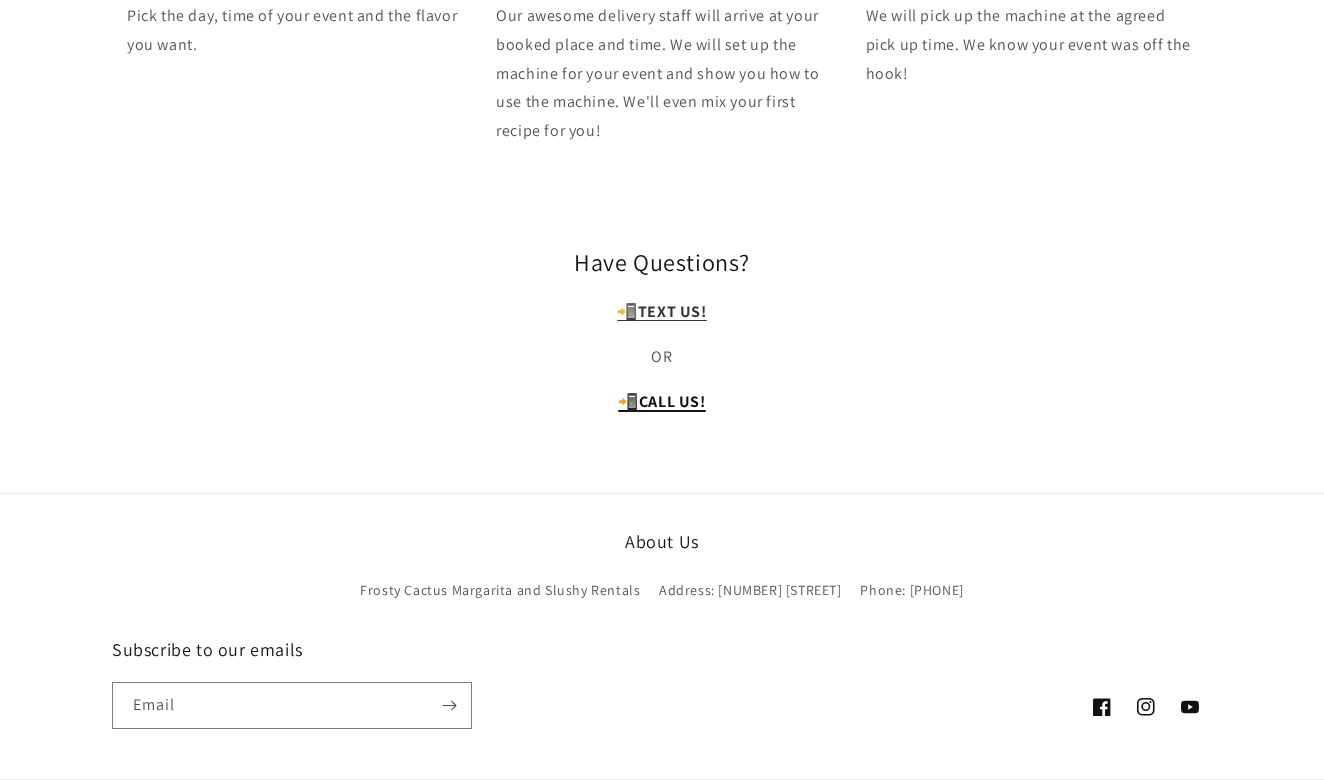 click on "CALL US!" at bounding box center (672, 401) 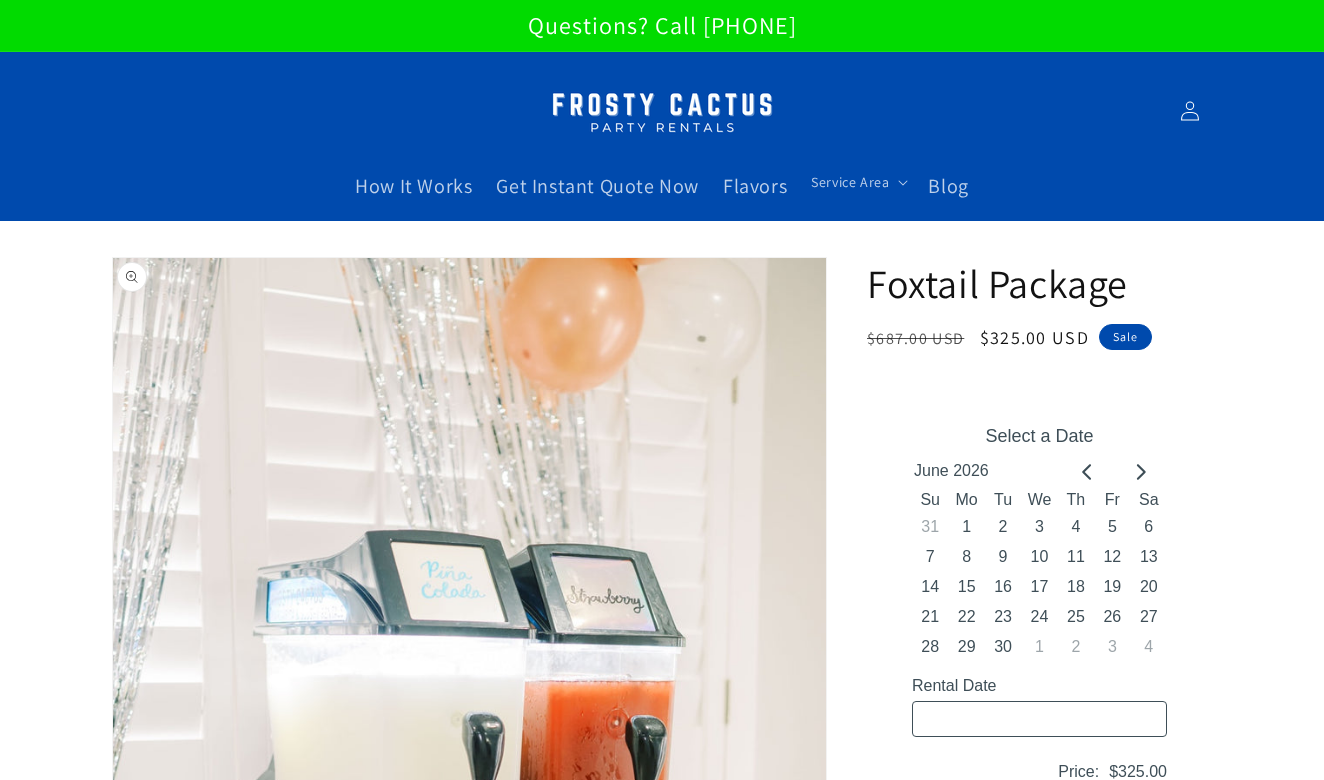 scroll, scrollTop: 0, scrollLeft: 0, axis: both 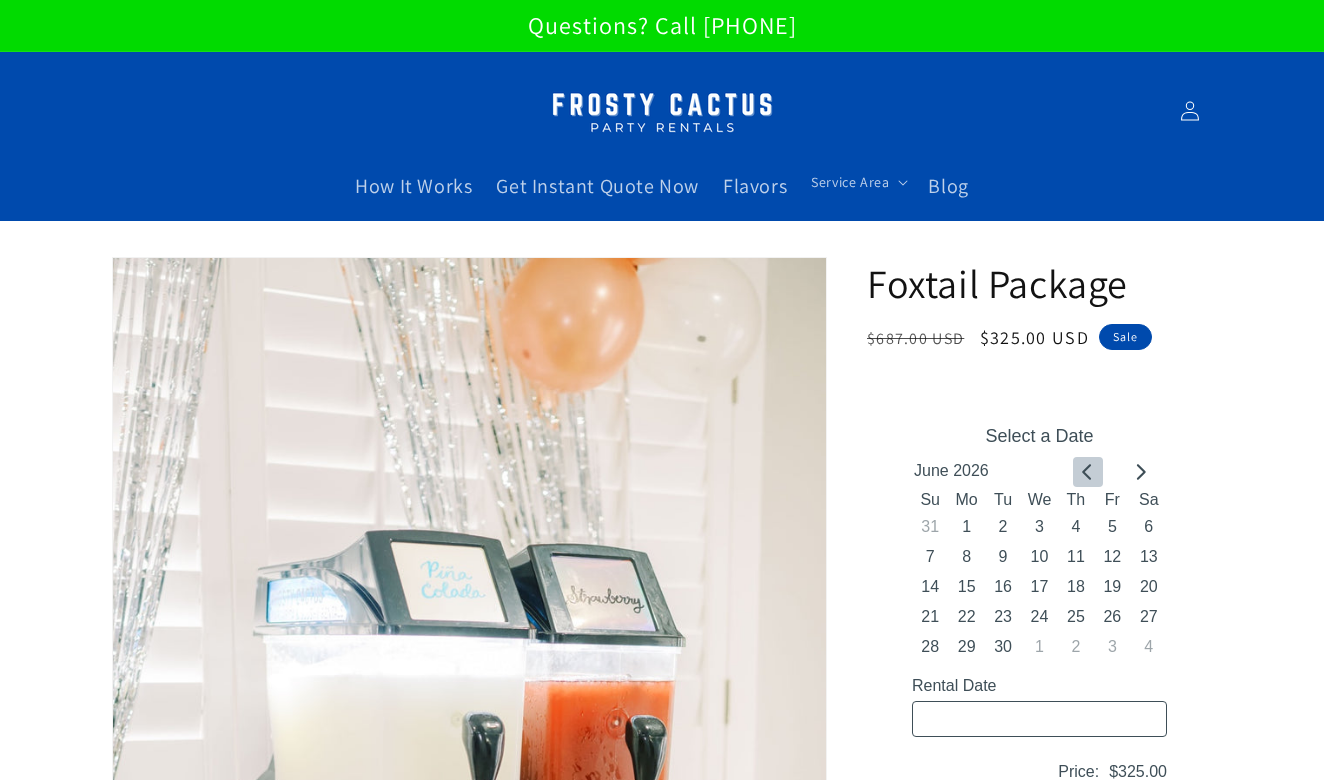 click 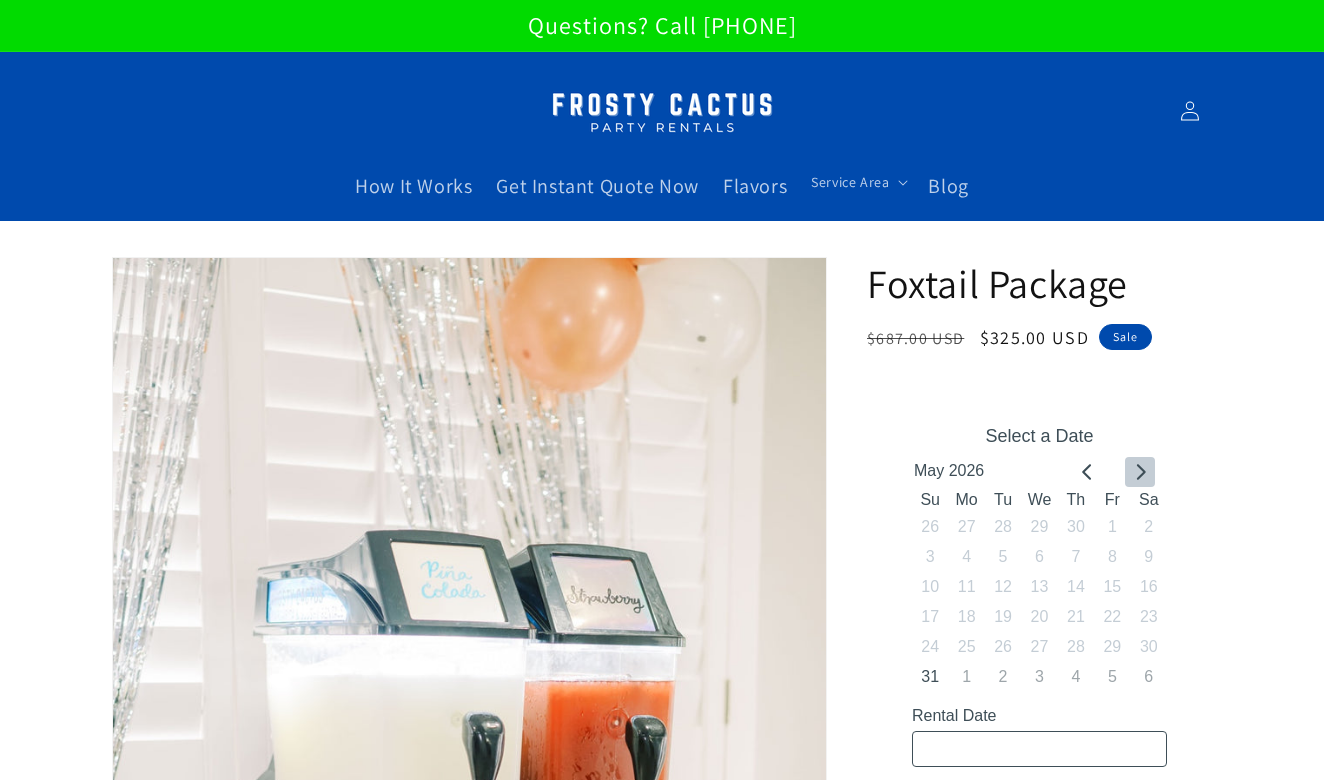 click 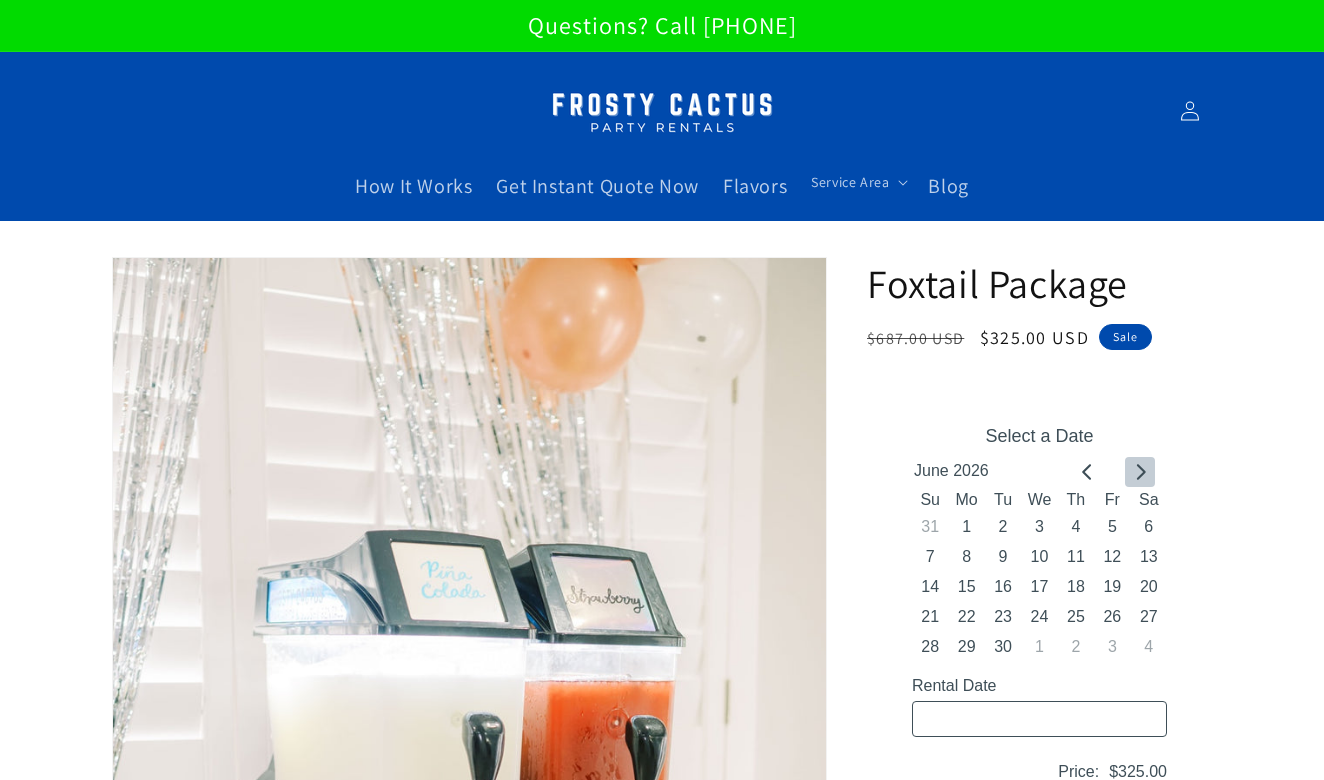click 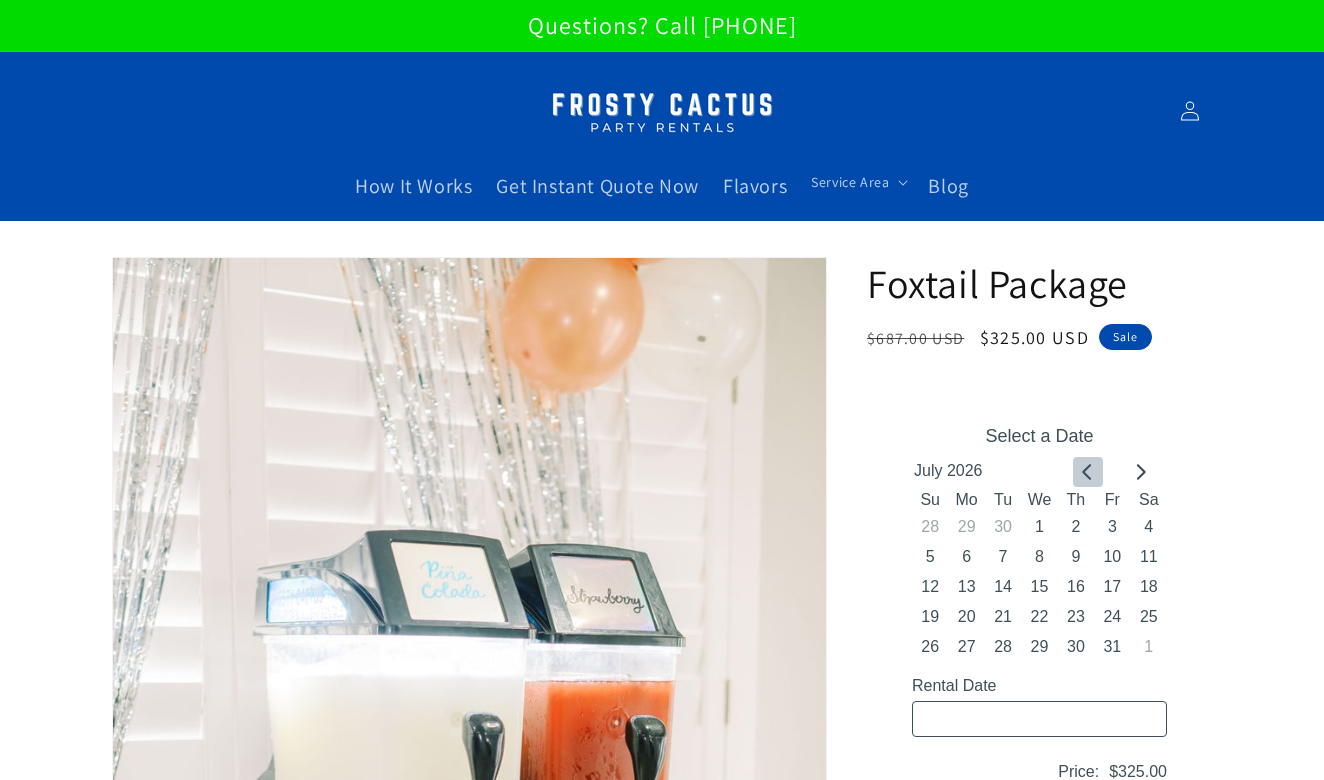click 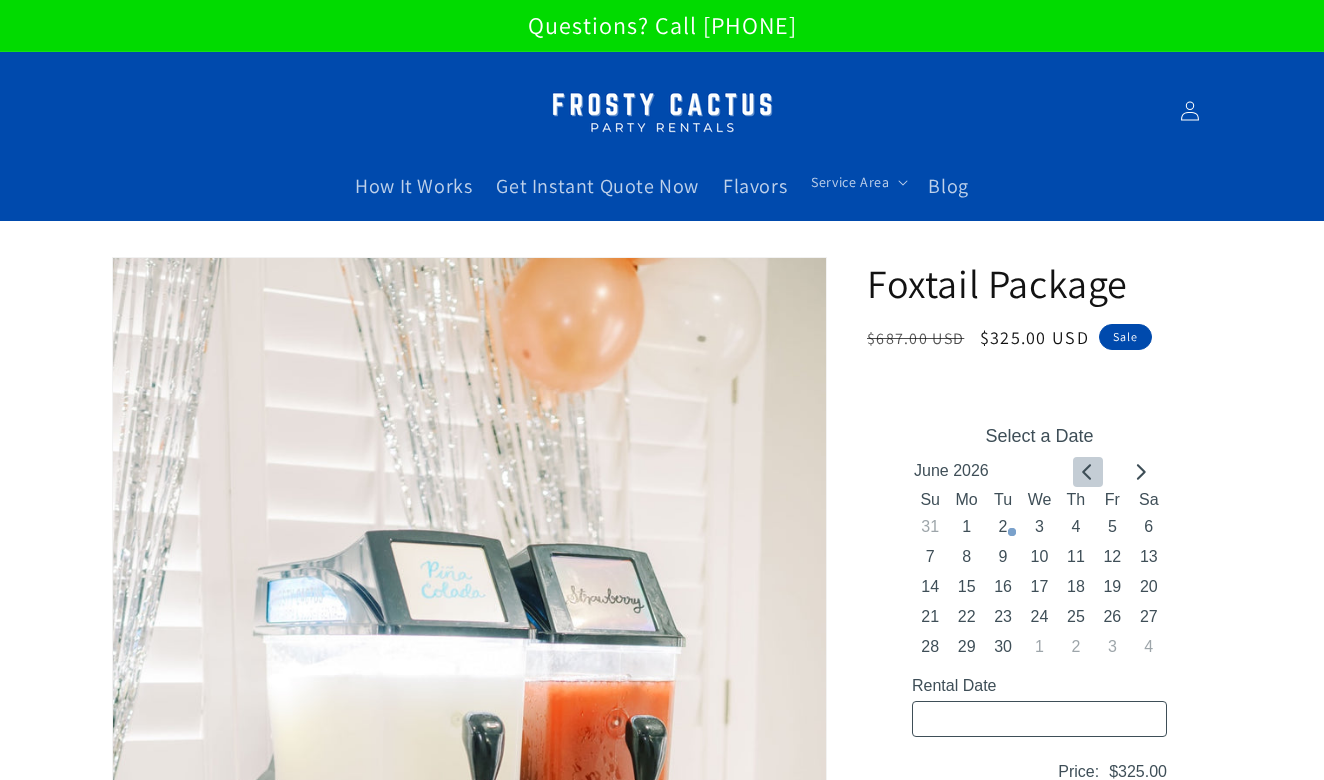 click 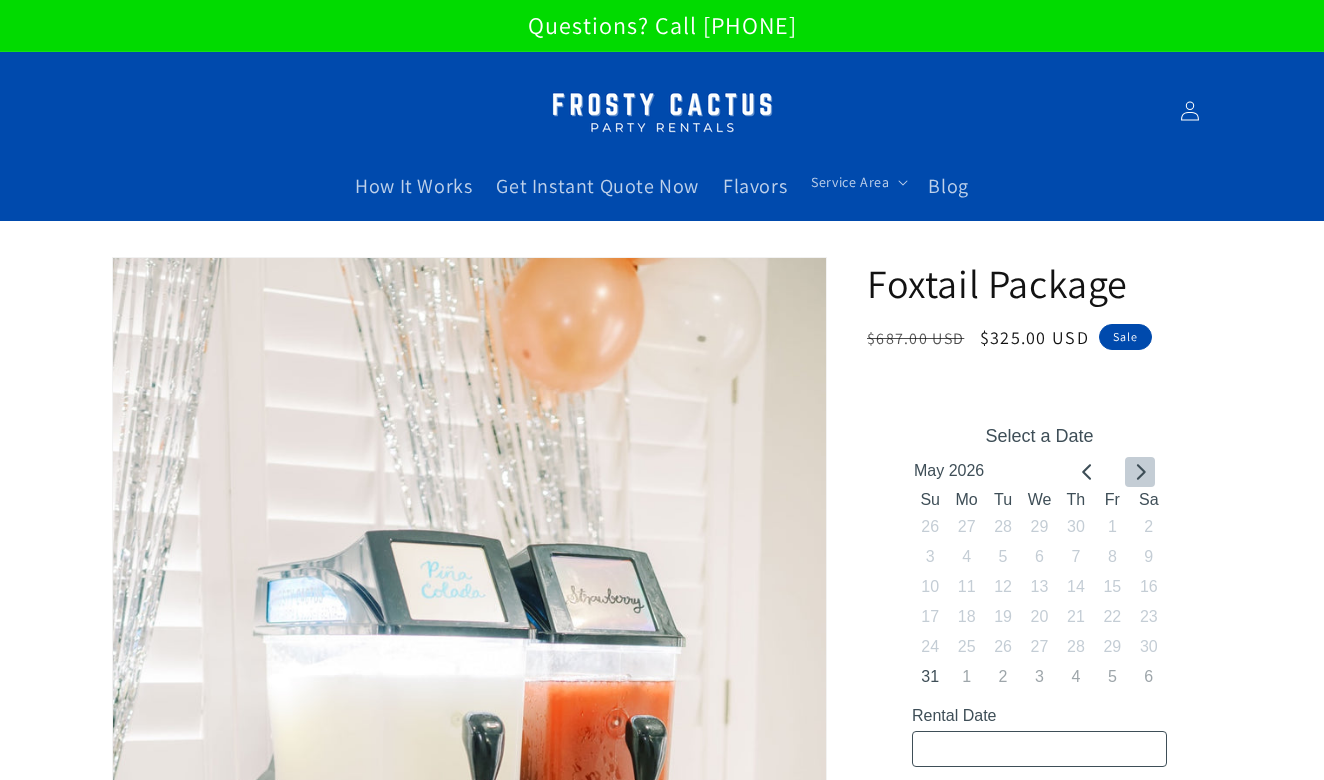 click 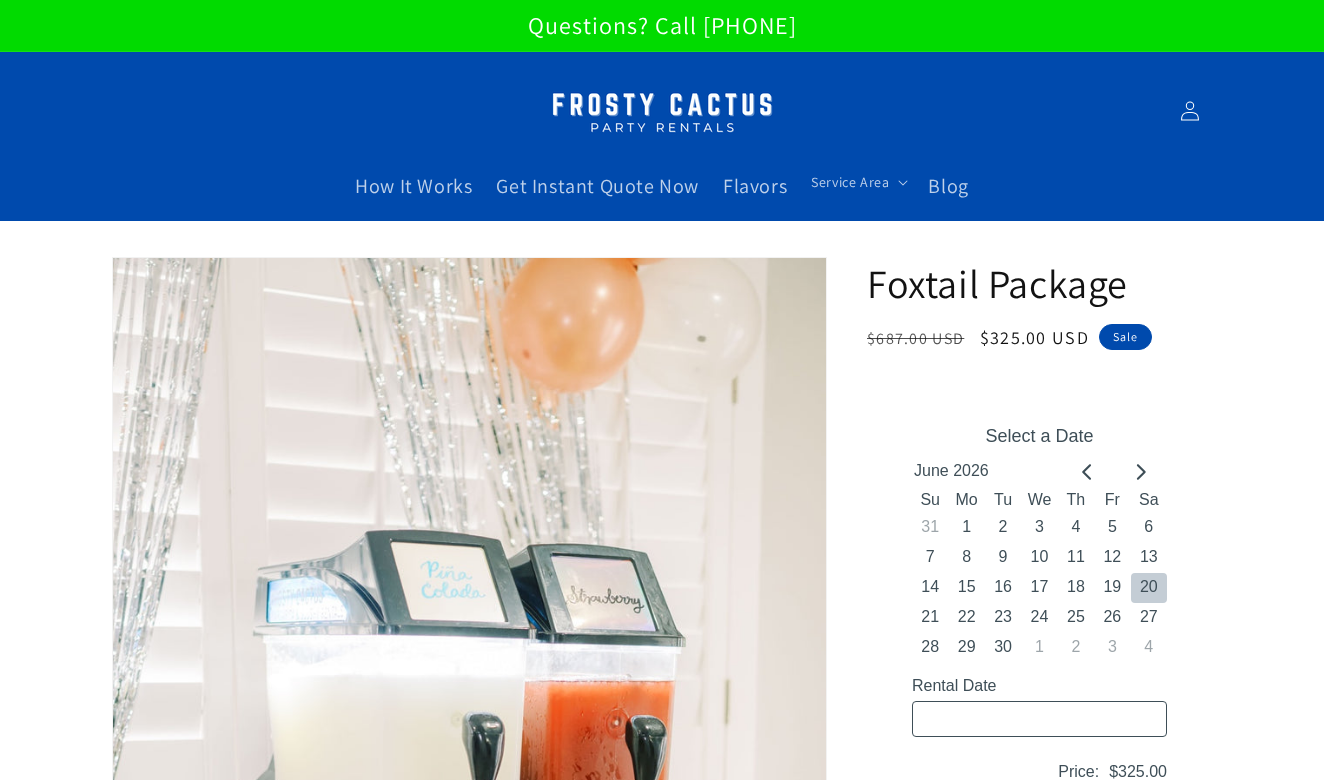 click on "20" at bounding box center (1149, 587) 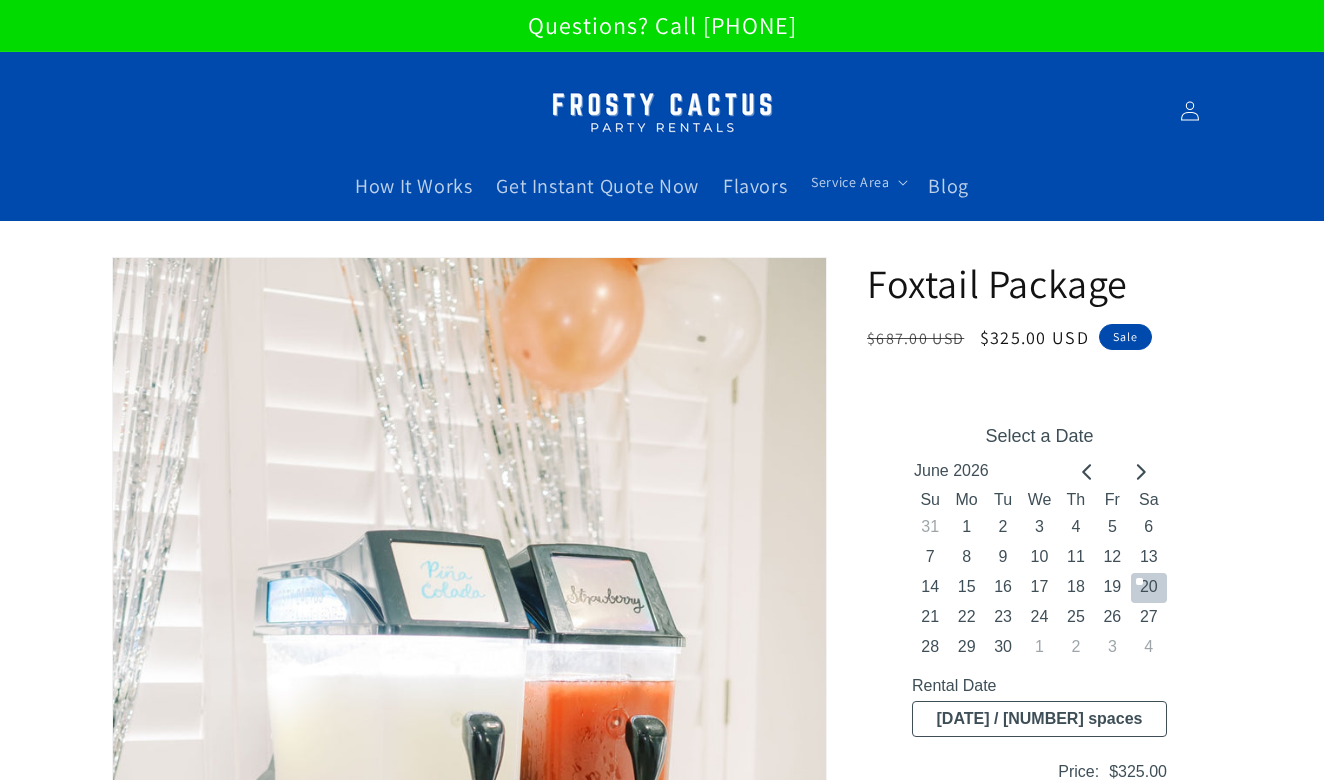 click on "June 2026" at bounding box center (1039, 471) 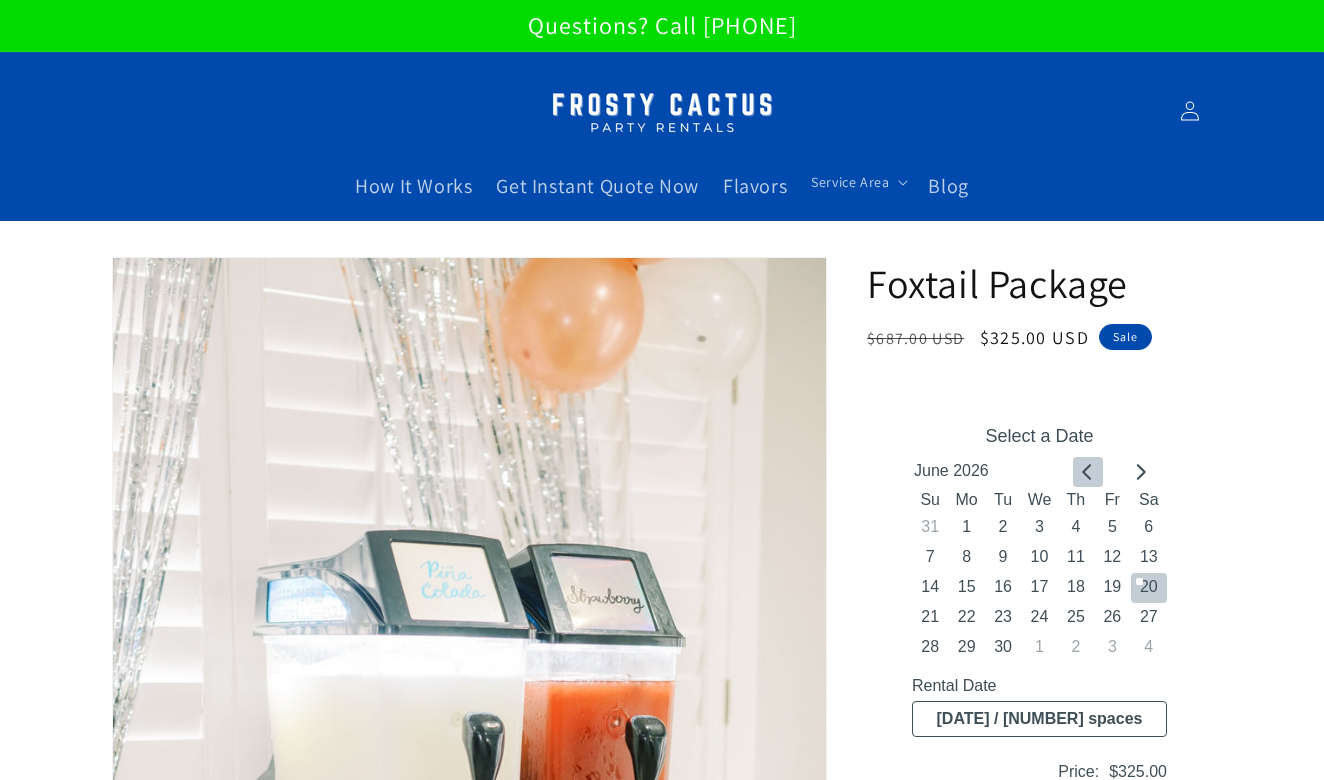 click 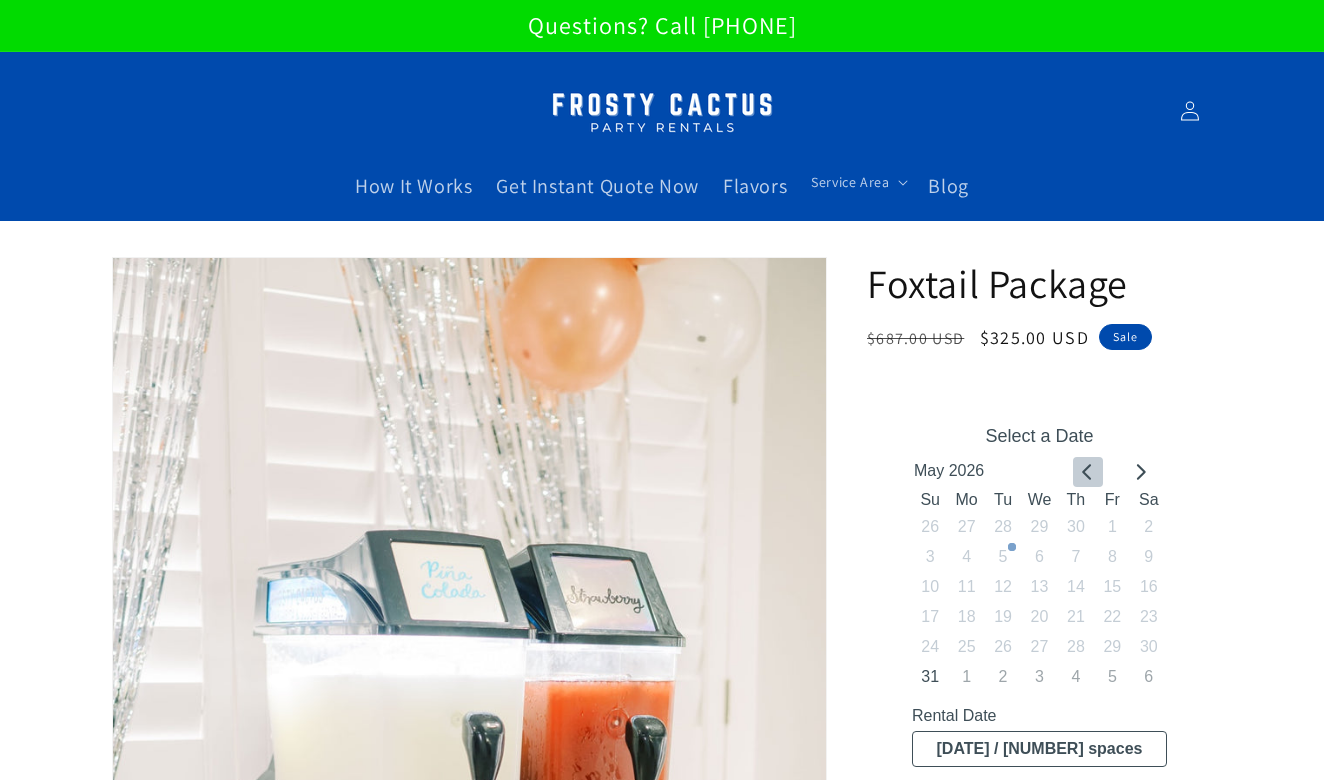 click 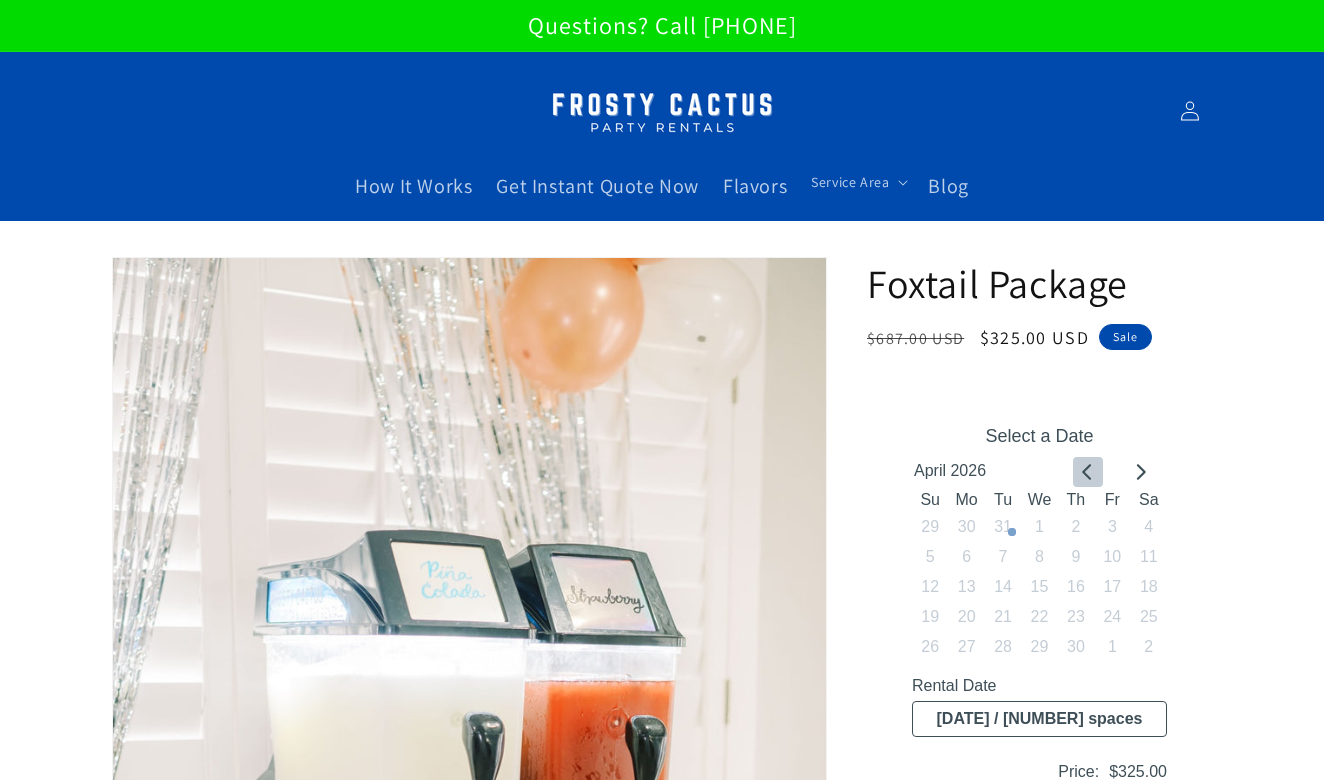click 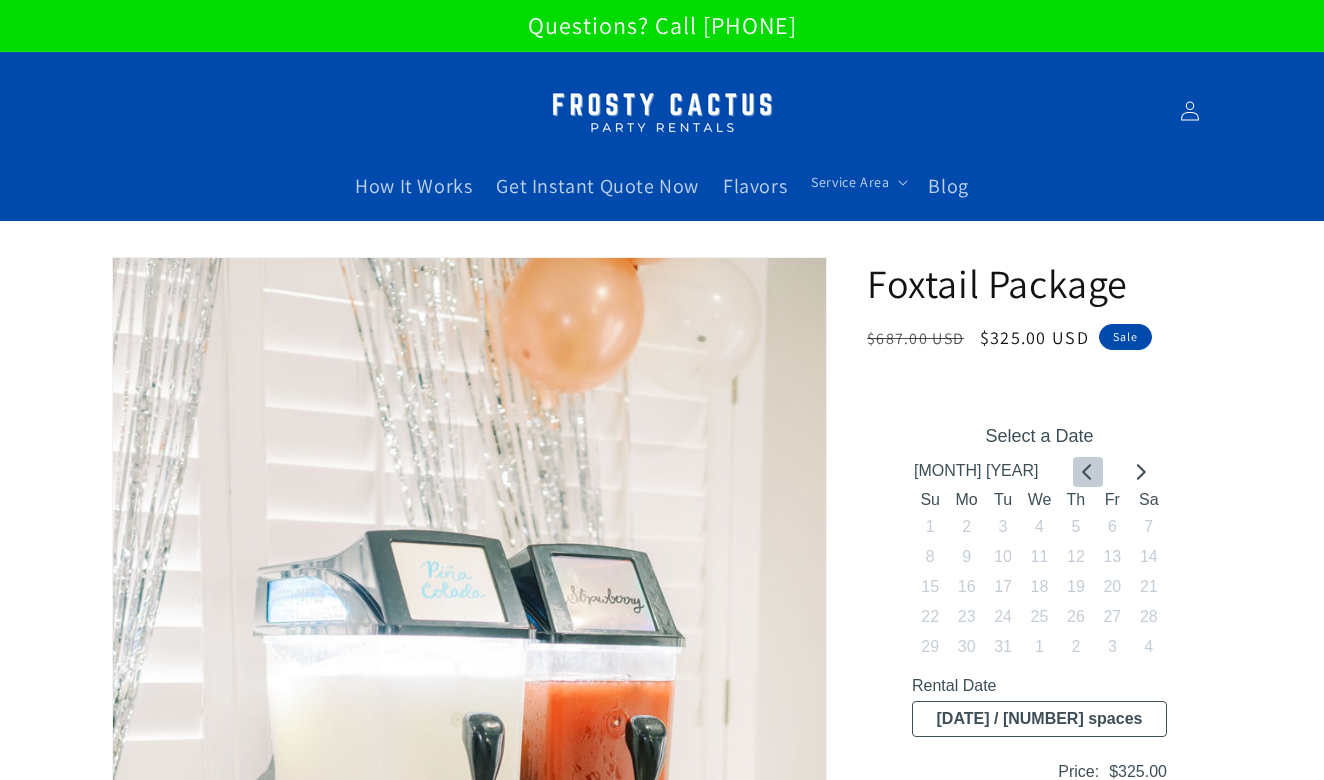 click 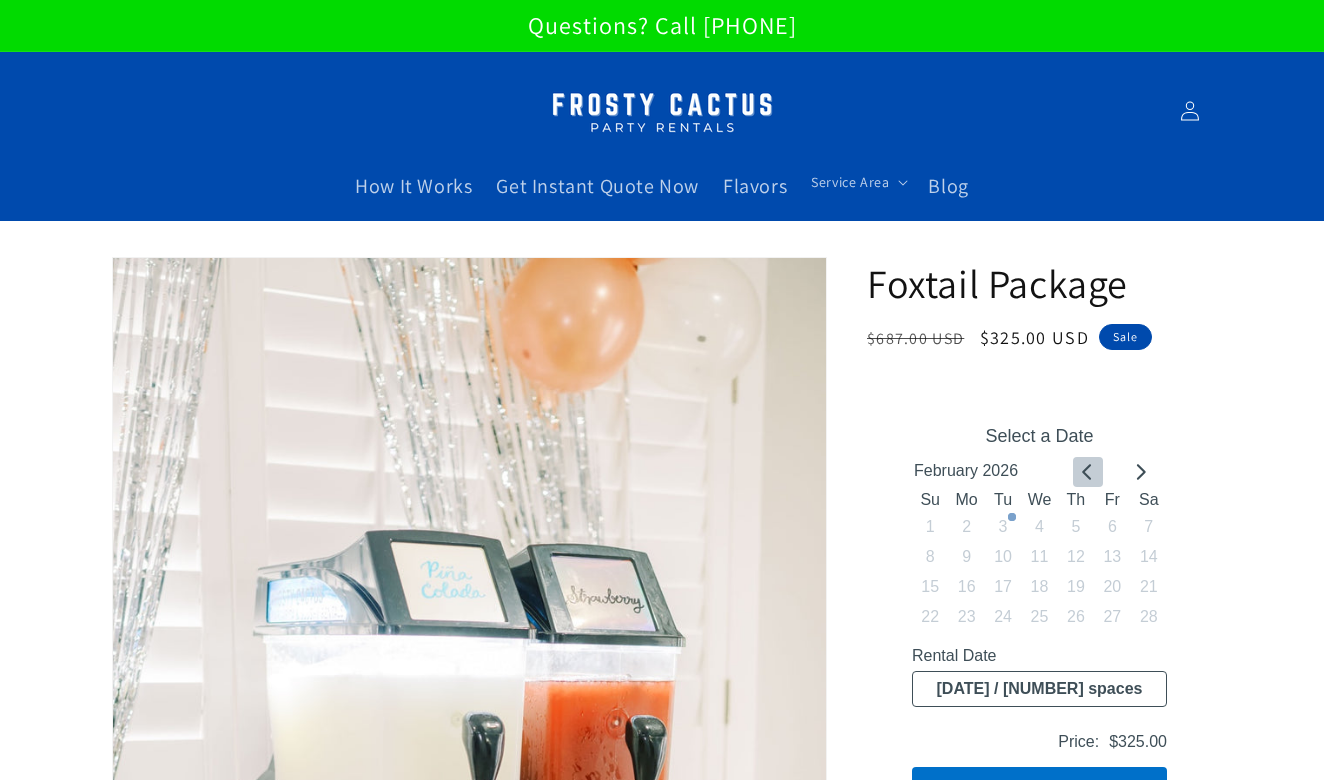 click 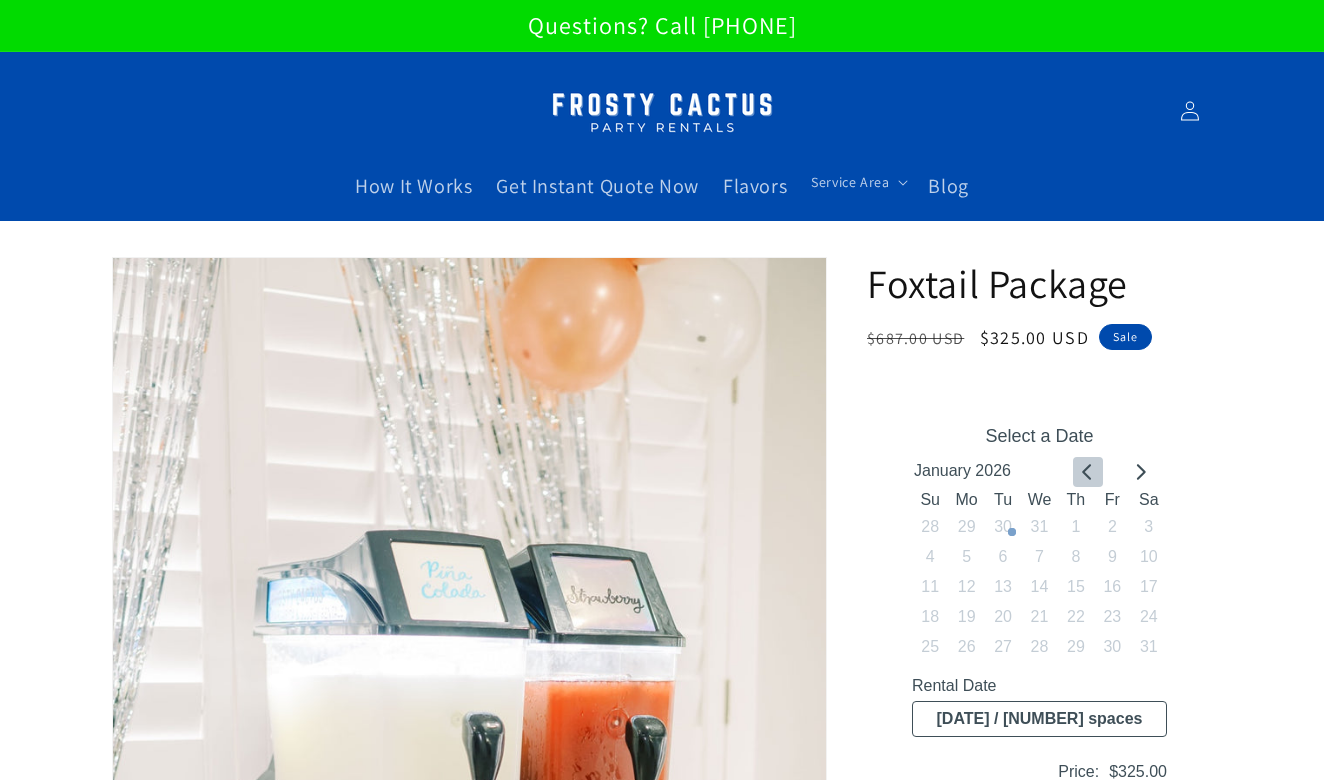 click 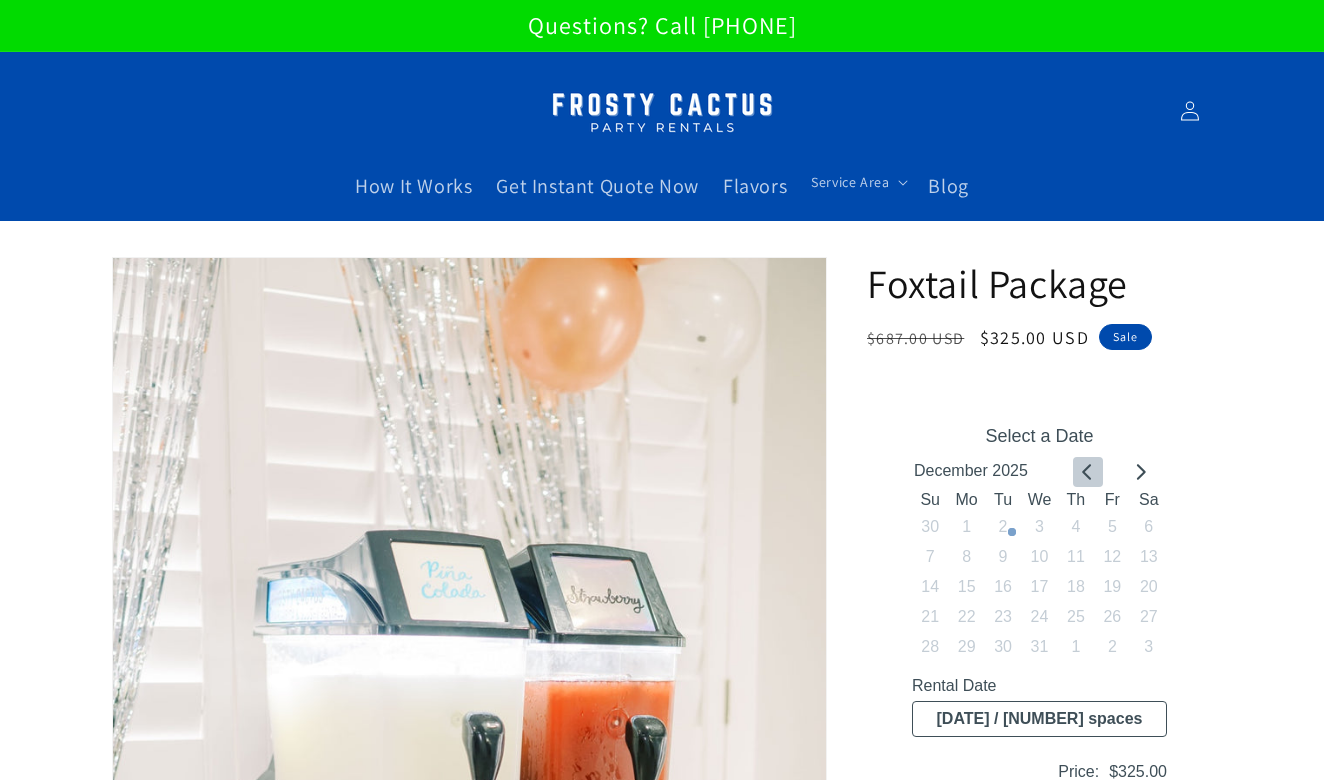 click 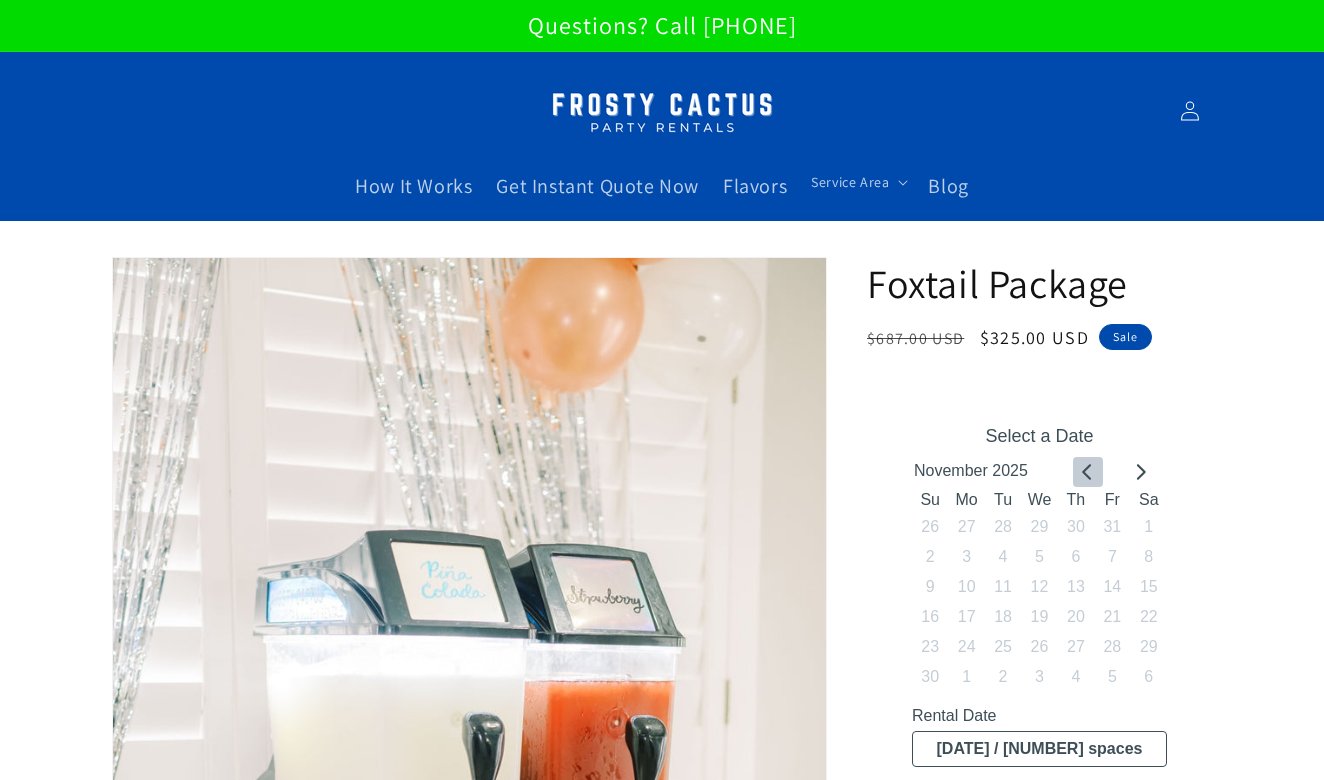 click 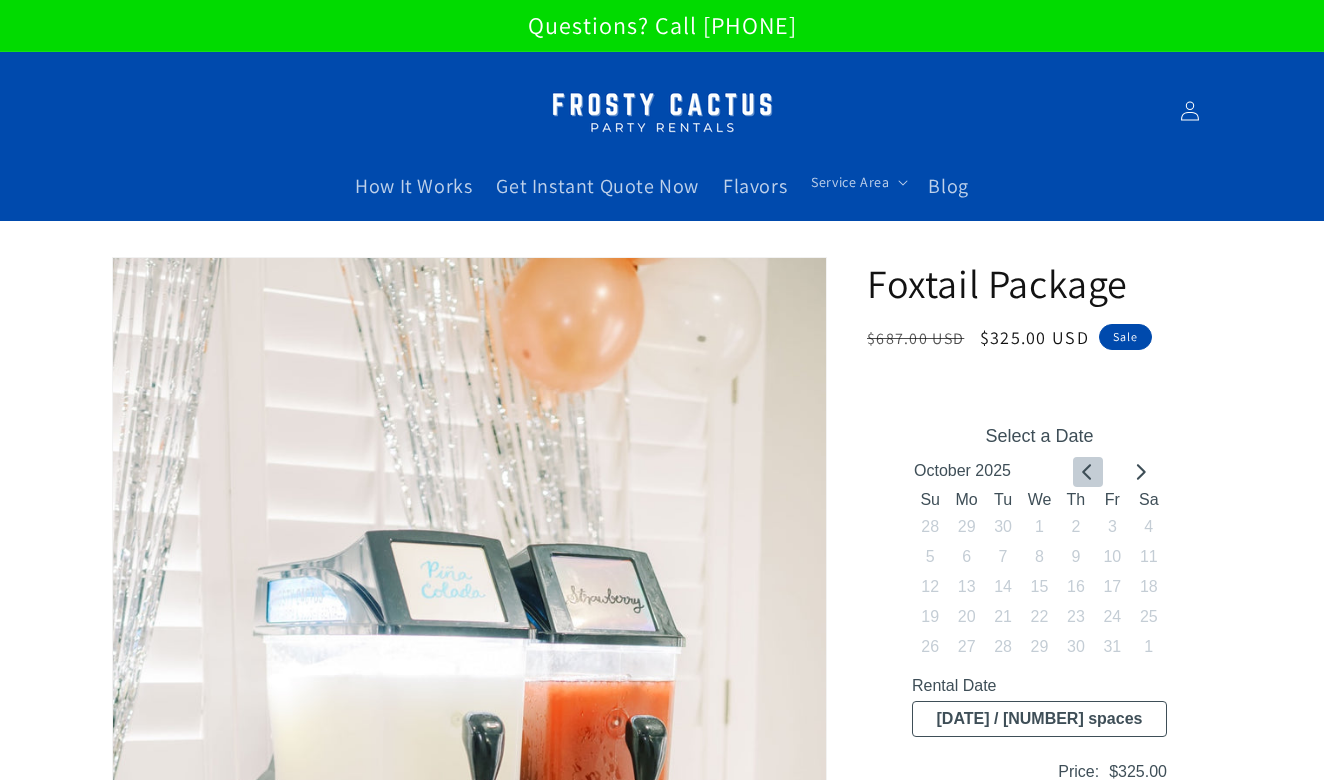 click 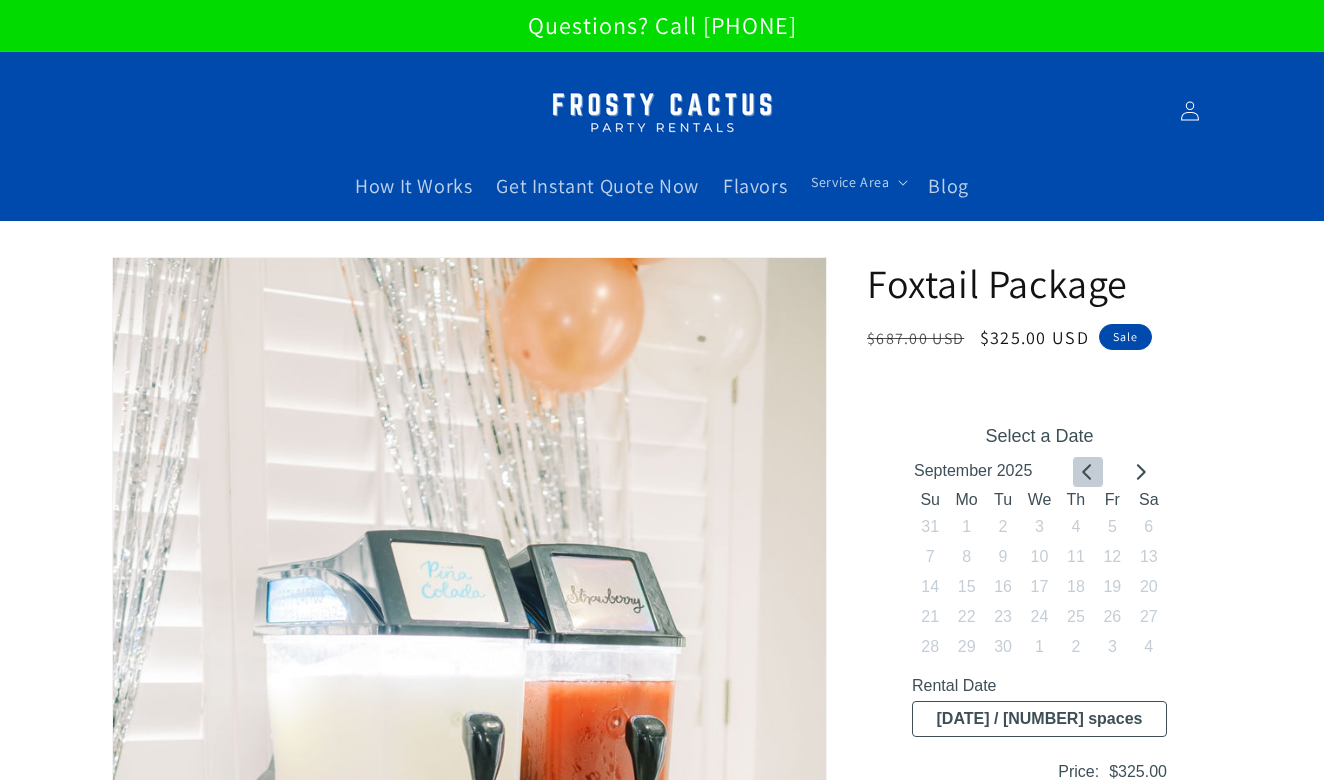 click 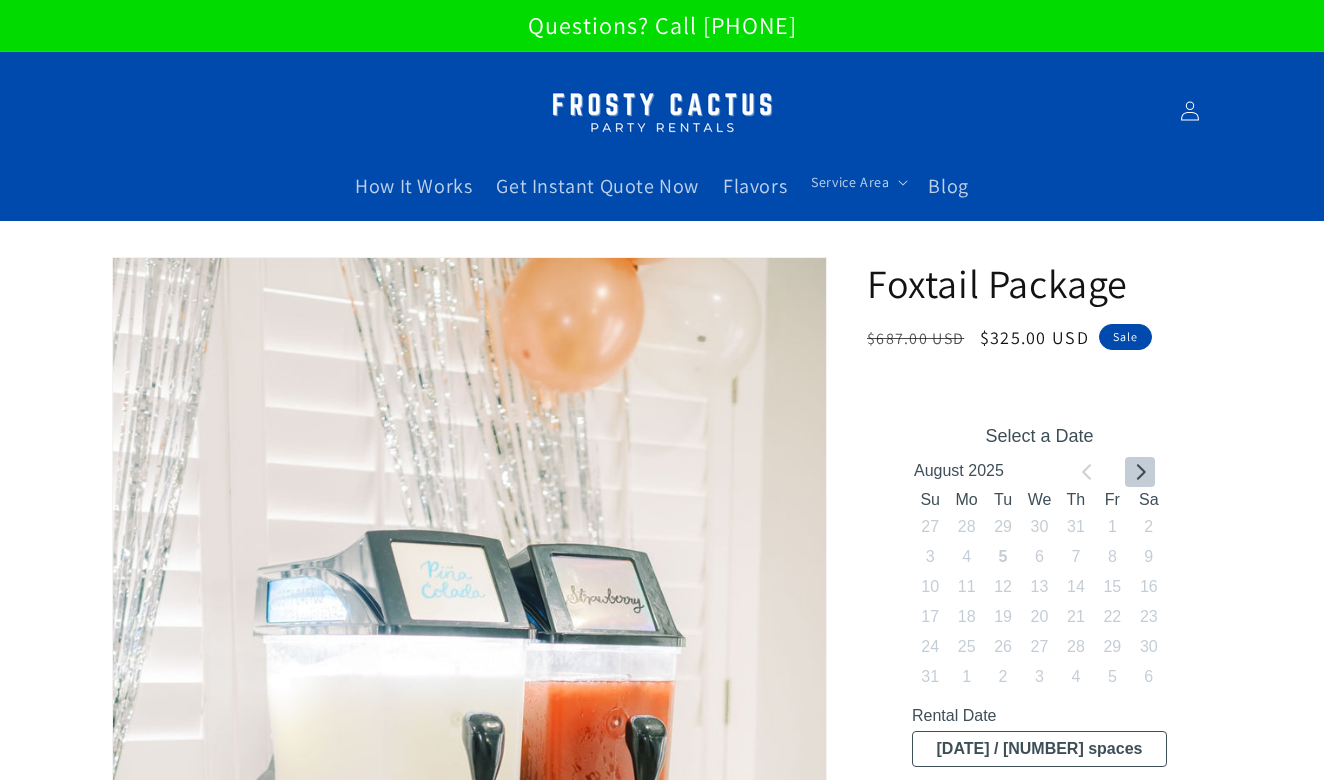 click at bounding box center [1140, 471] 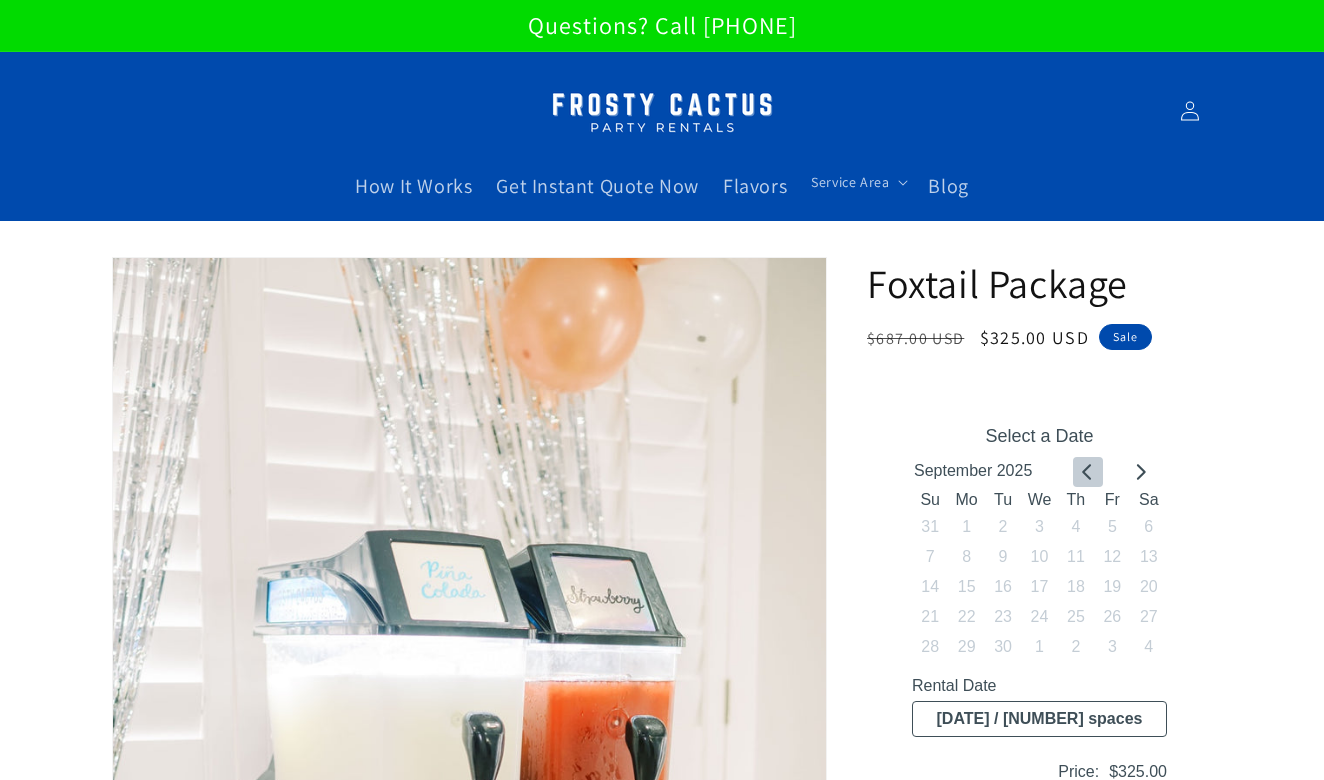 click at bounding box center [1088, 471] 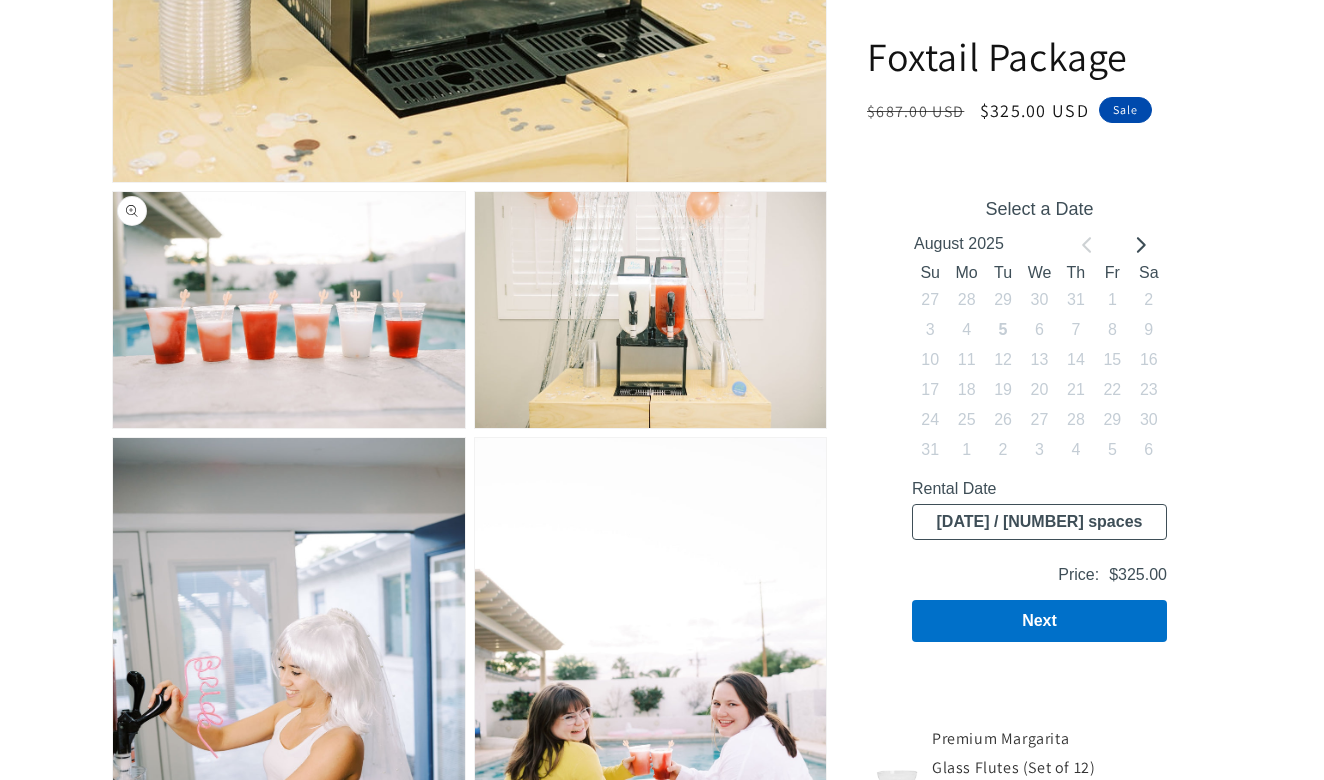 scroll, scrollTop: 1151, scrollLeft: 0, axis: vertical 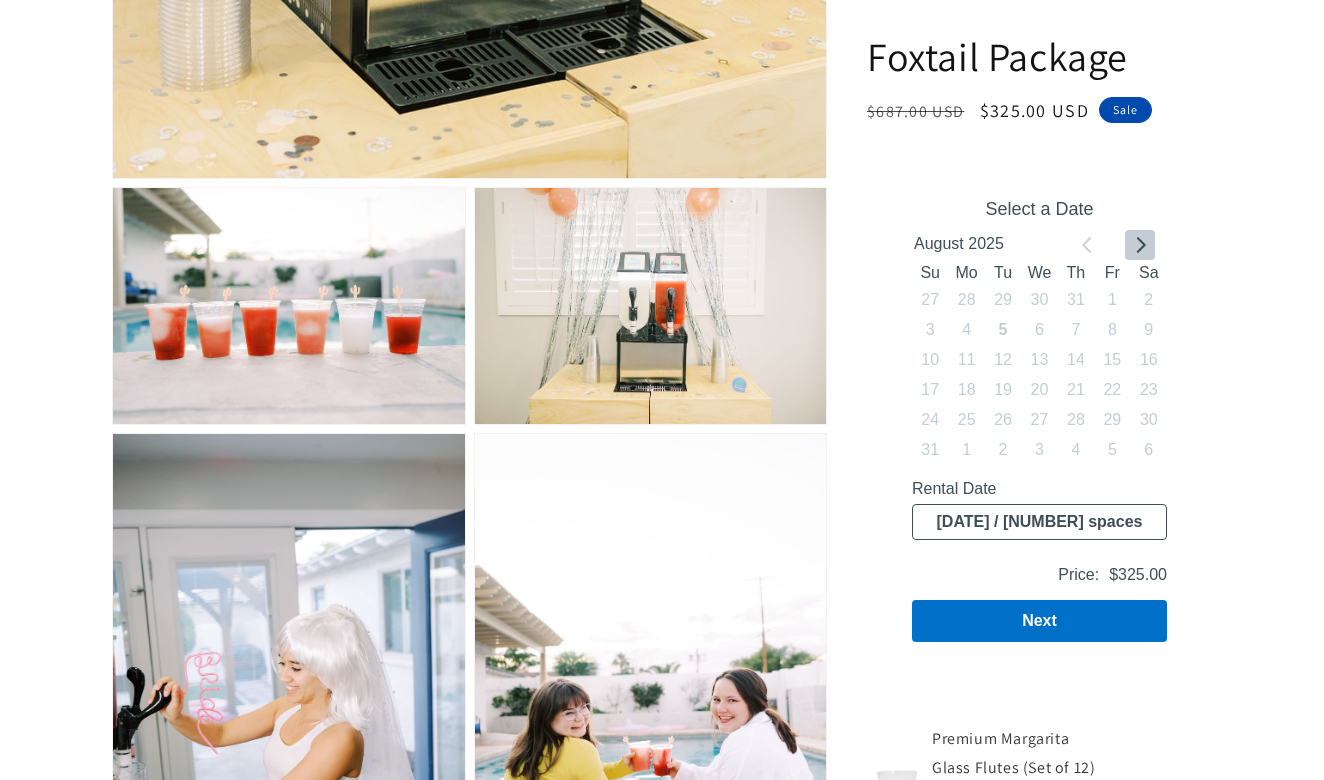click at bounding box center [1140, 245] 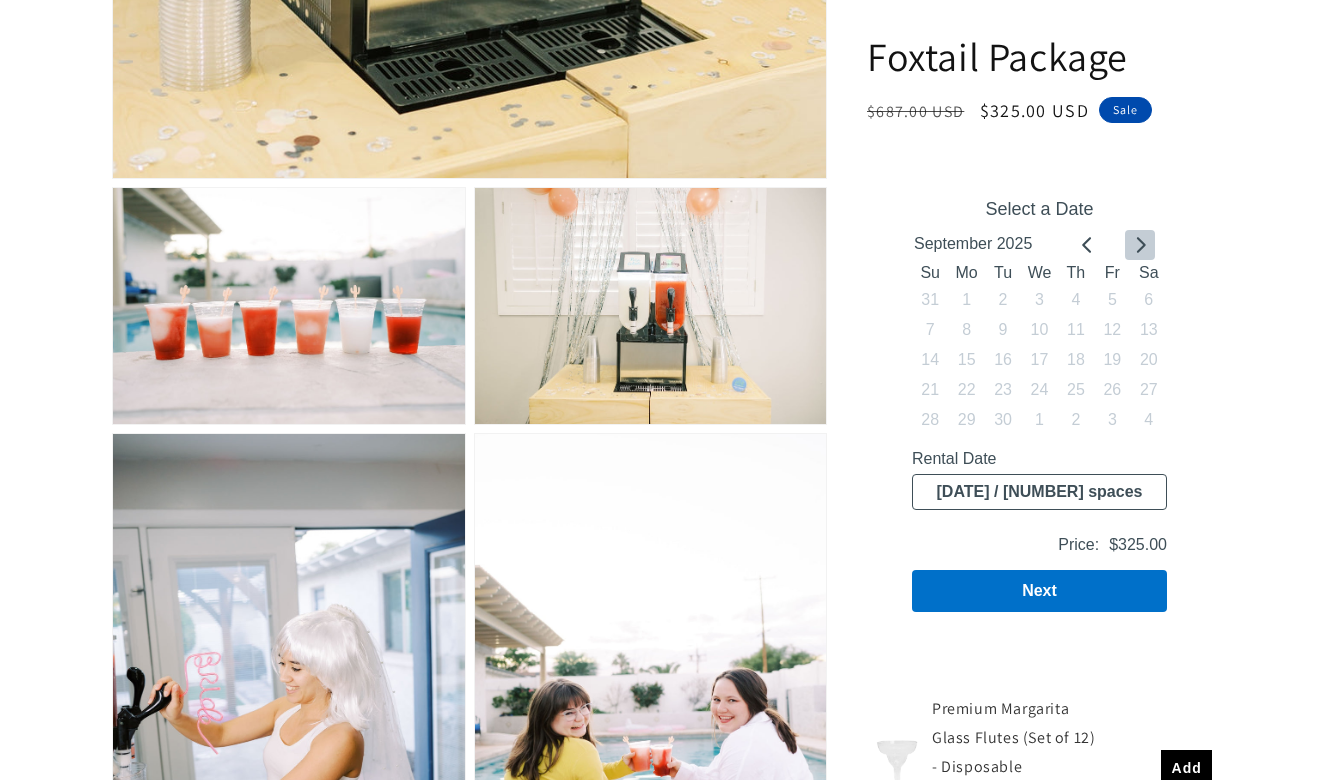 click 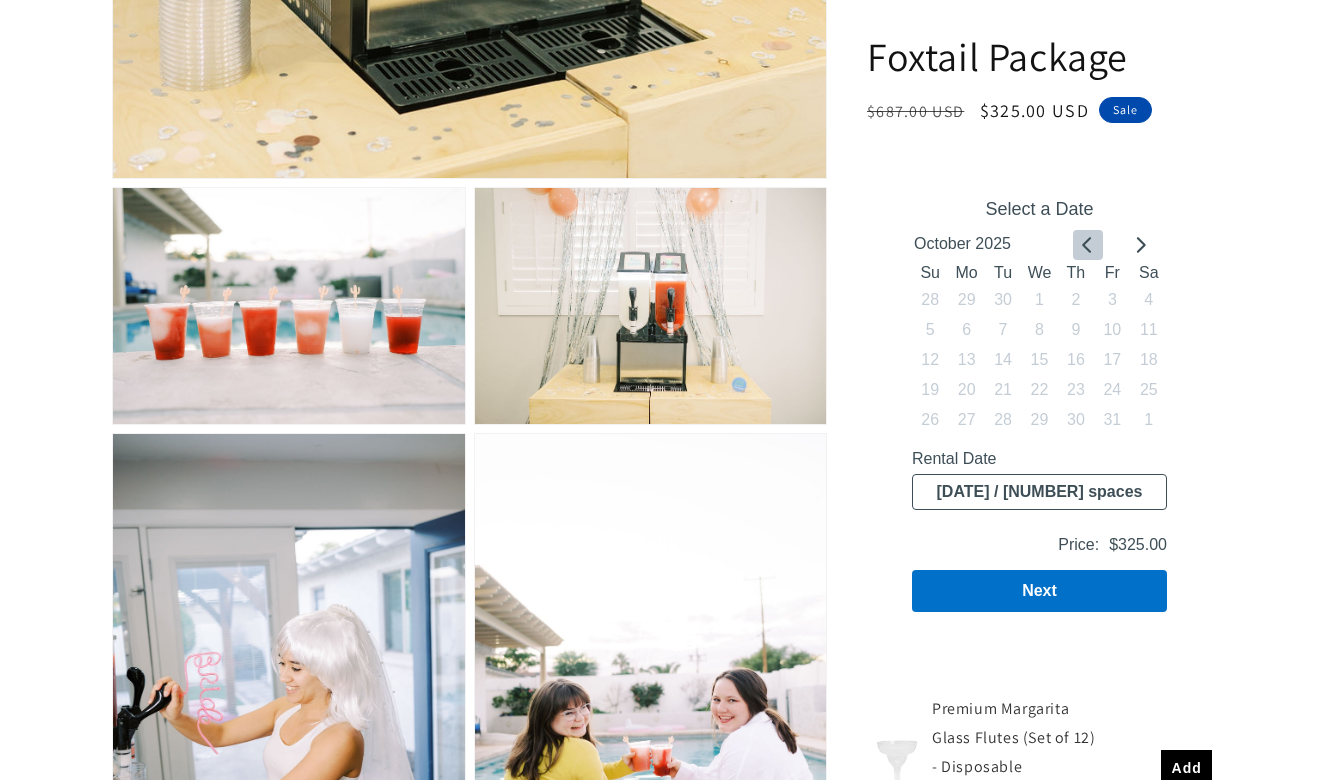 click at bounding box center [1088, 245] 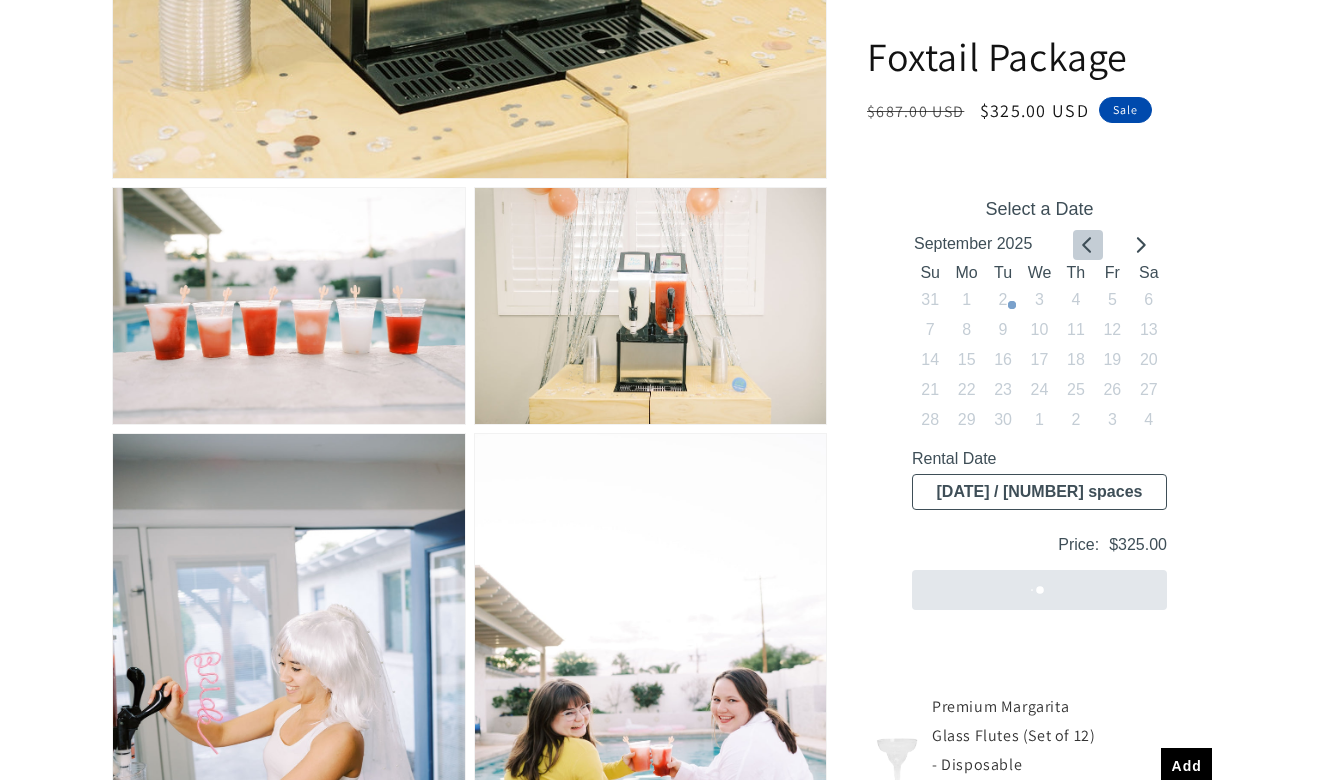 click at bounding box center (1088, 245) 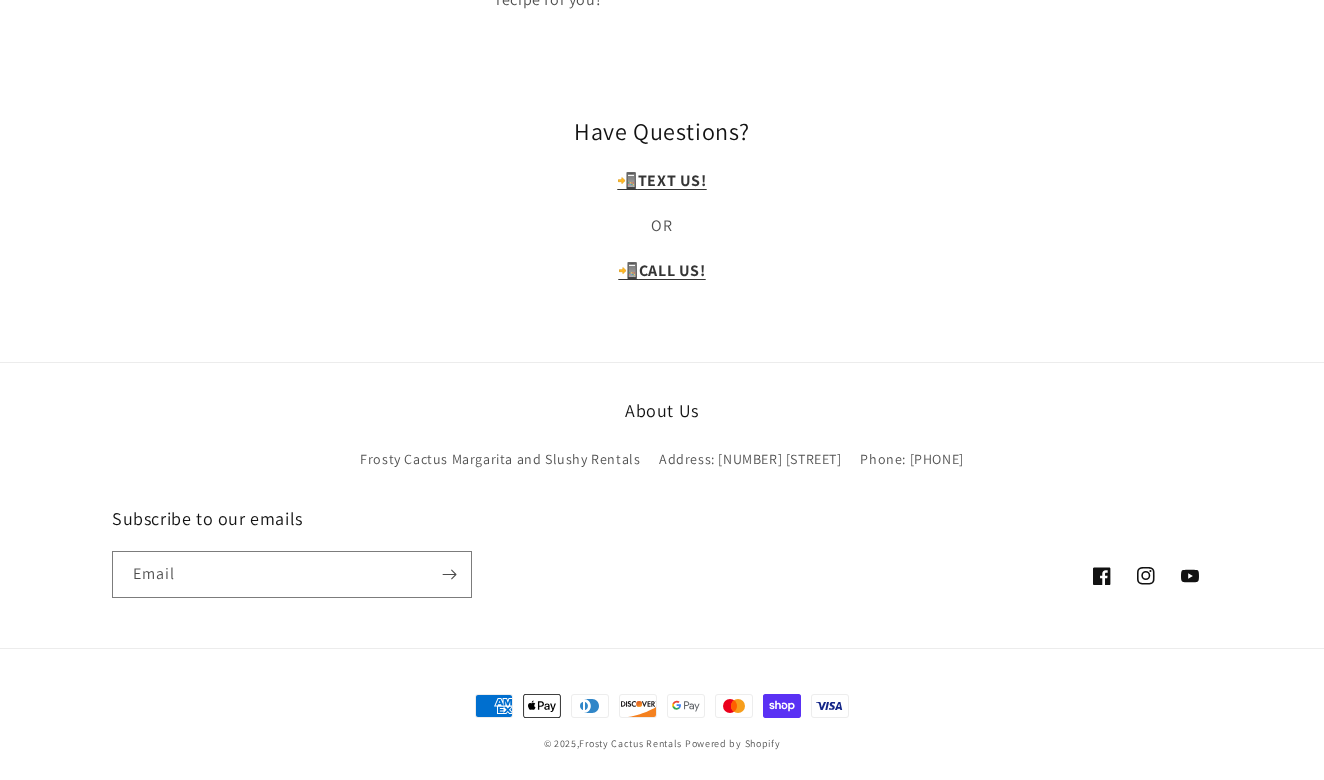 scroll, scrollTop: 6447, scrollLeft: 0, axis: vertical 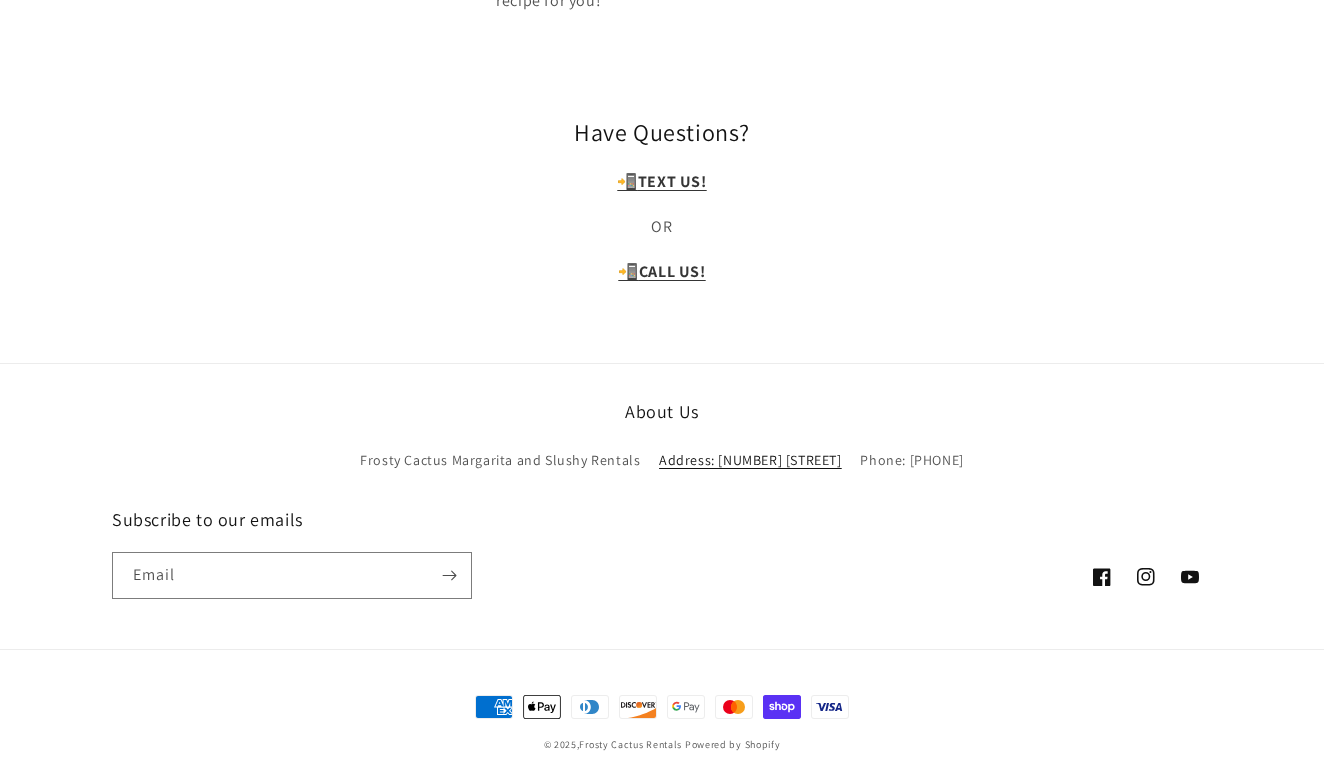 click on "Address: [NUMBER] [STREET]" at bounding box center [750, 460] 